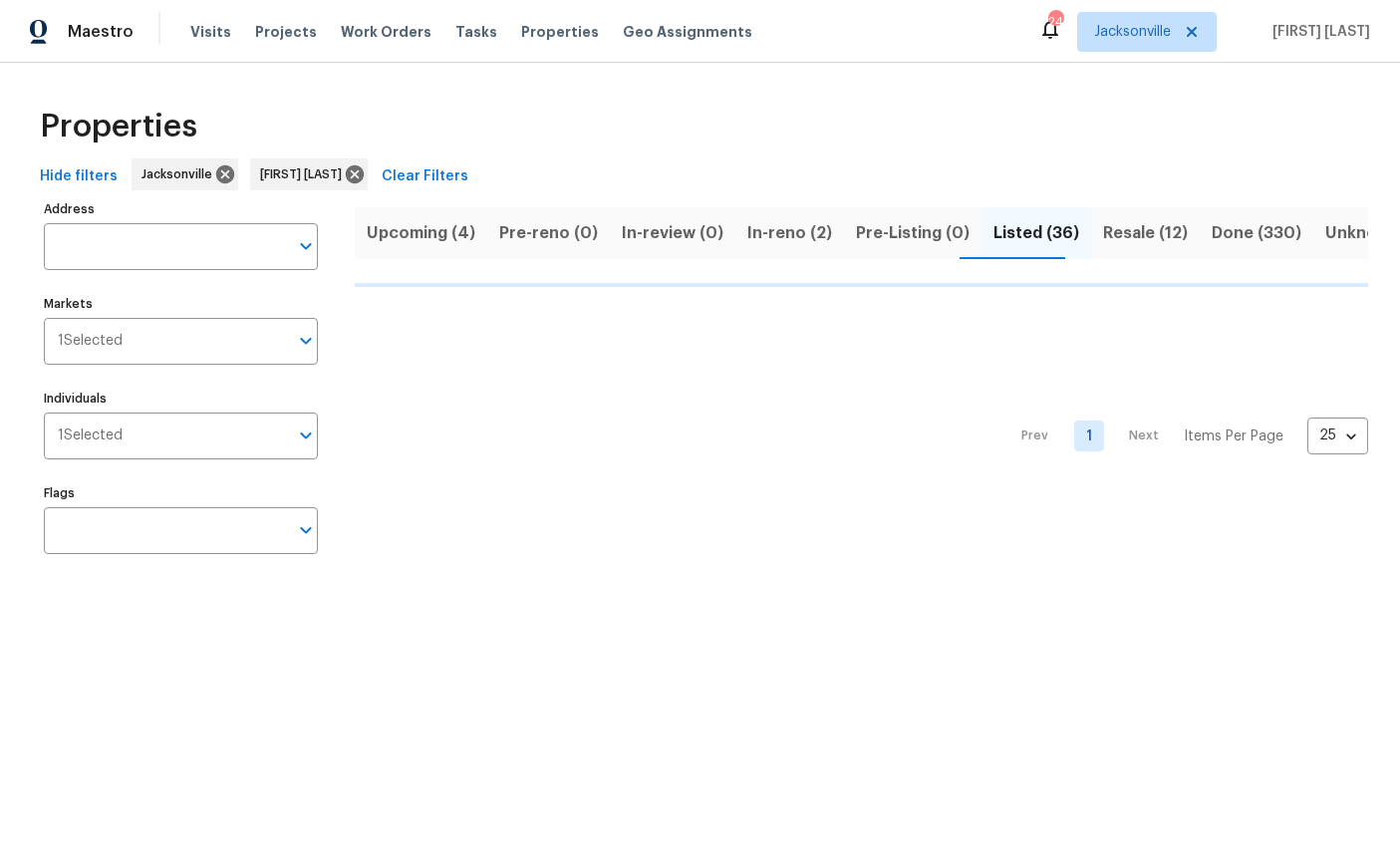 scroll, scrollTop: 0, scrollLeft: 0, axis: both 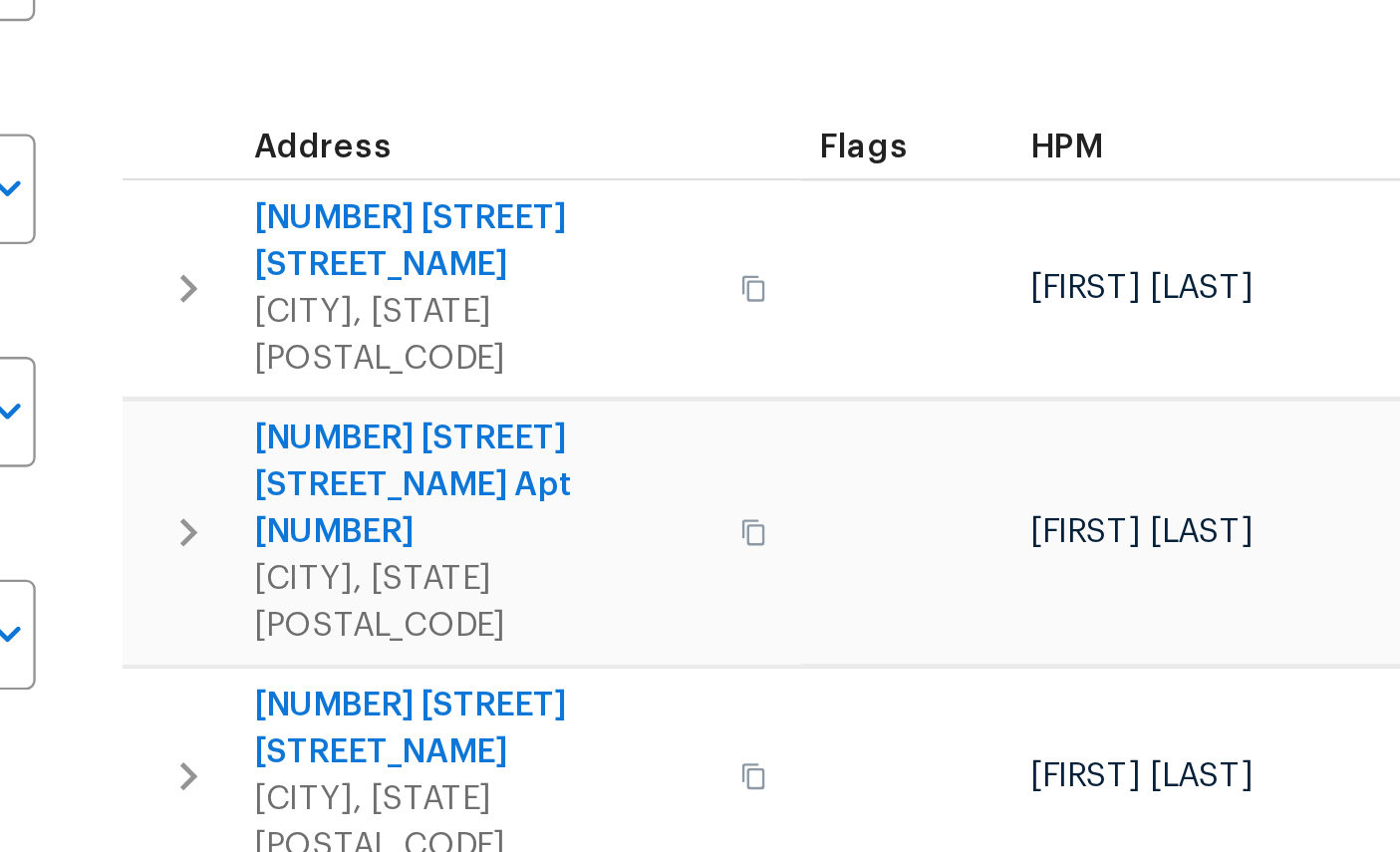 click on "3444 Excalibur Way E" at bounding box center (507, 665) 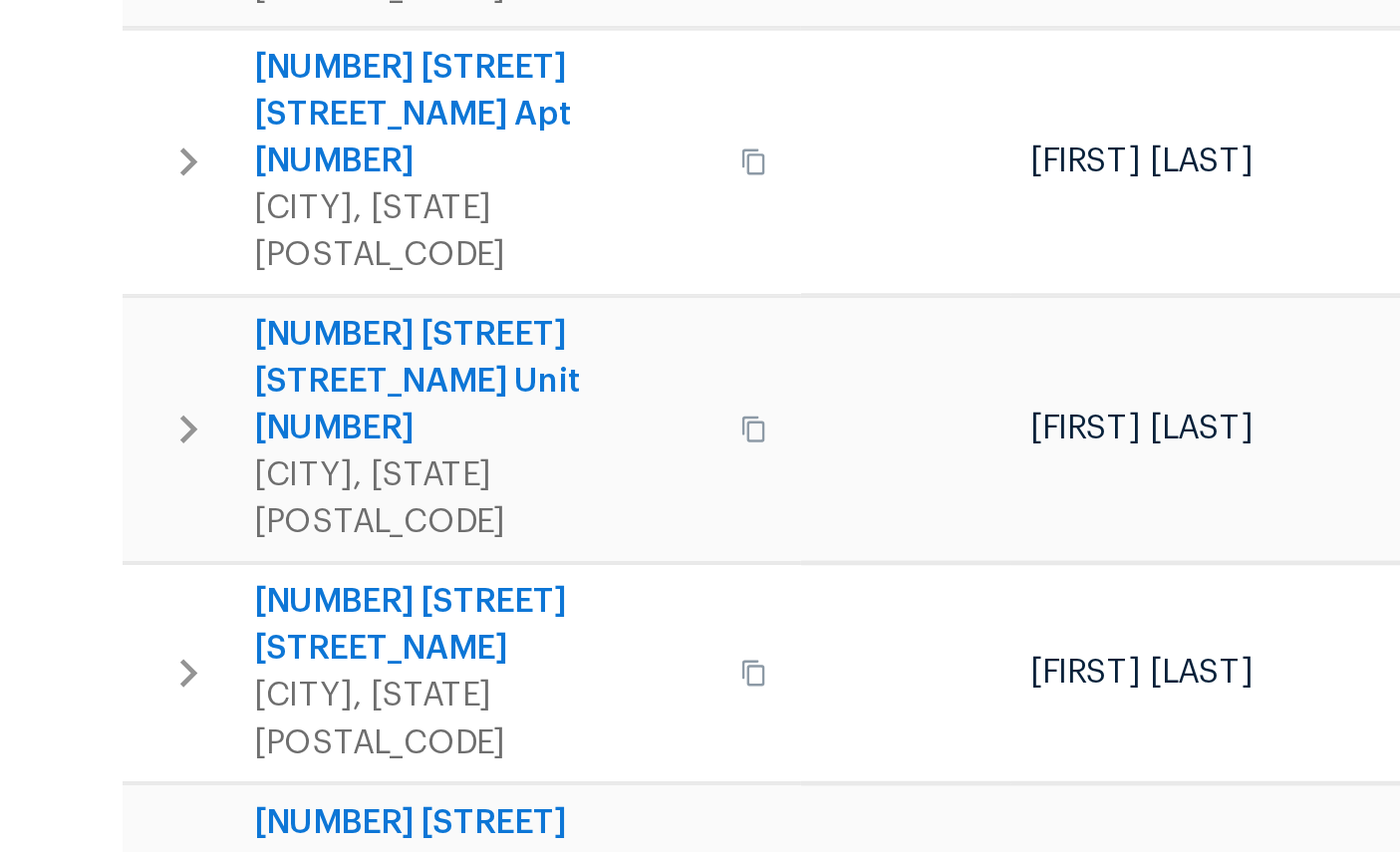 scroll, scrollTop: 888, scrollLeft: 0, axis: vertical 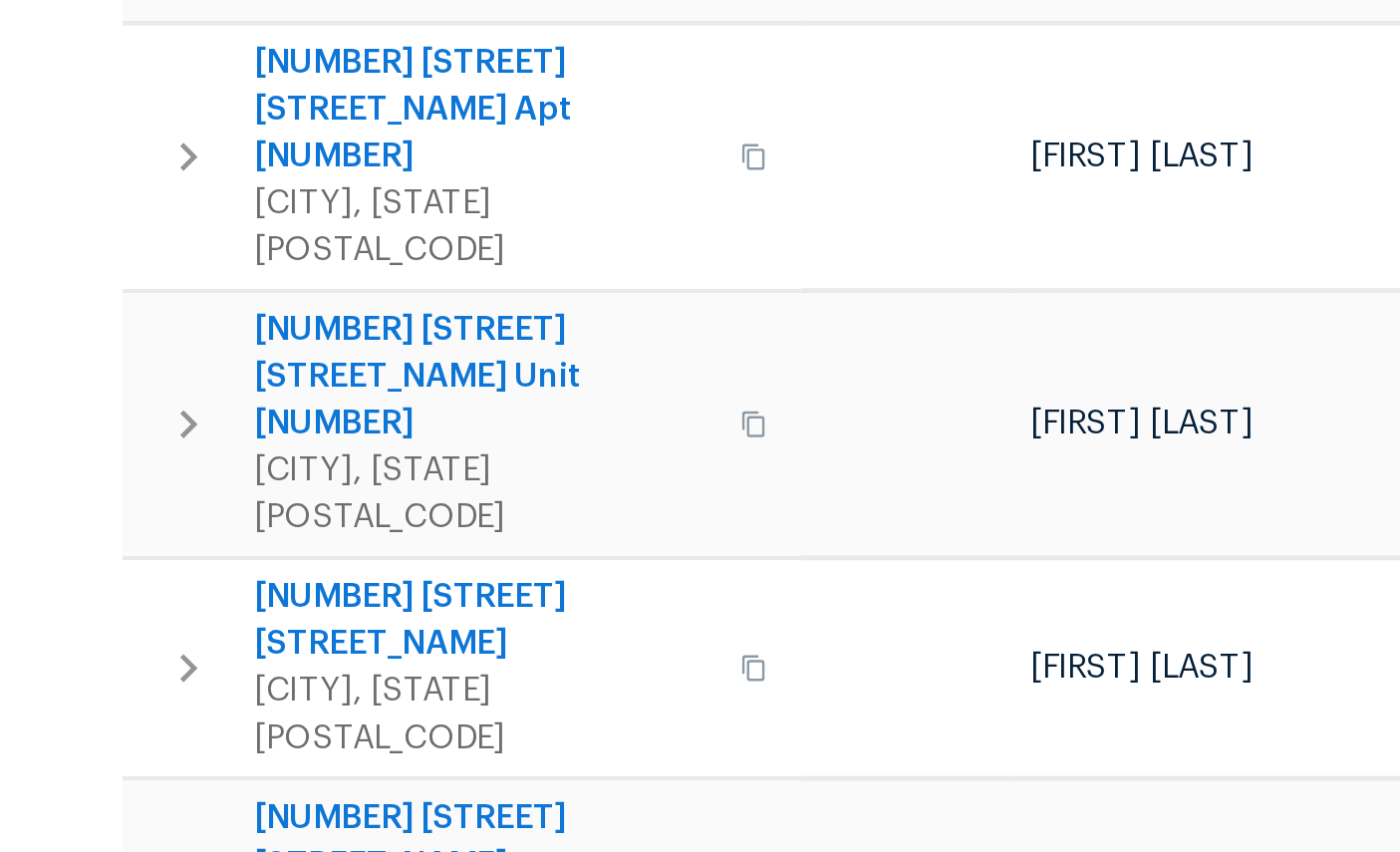 click on "34 Fremont Ave" at bounding box center [507, 1038] 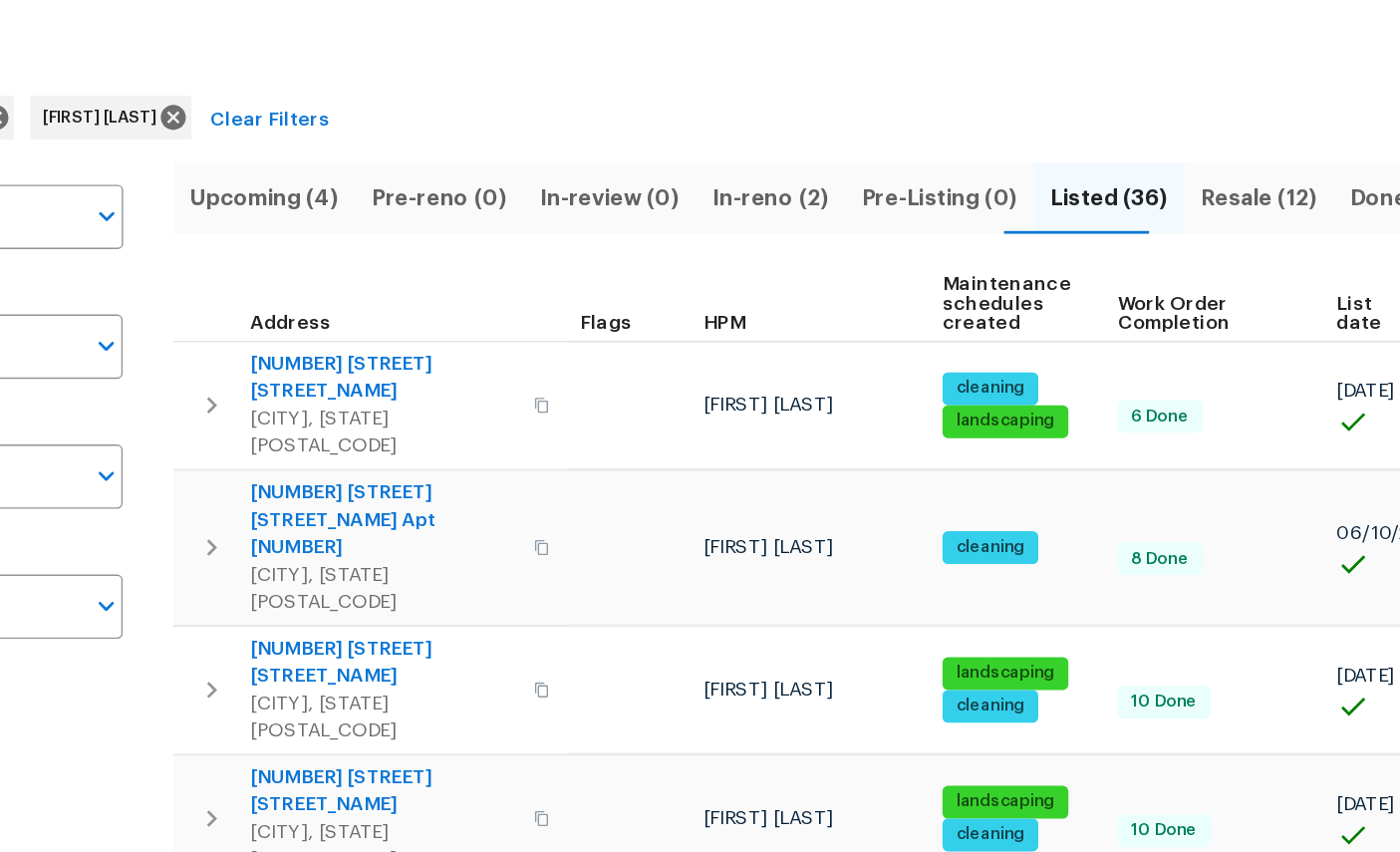 scroll, scrollTop: 0, scrollLeft: 0, axis: both 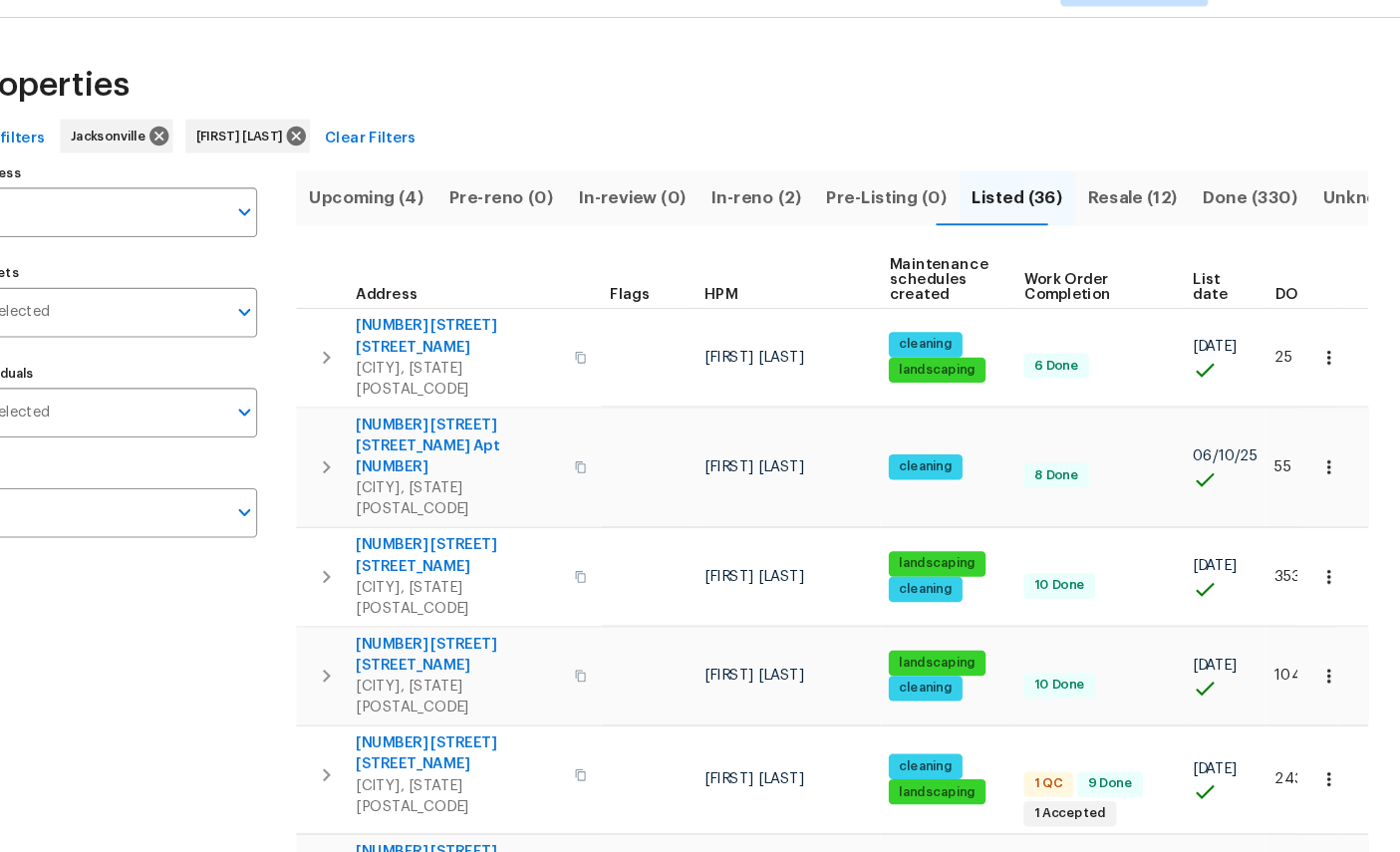 click on "1090 Lauriston Dr" at bounding box center (507, 364) 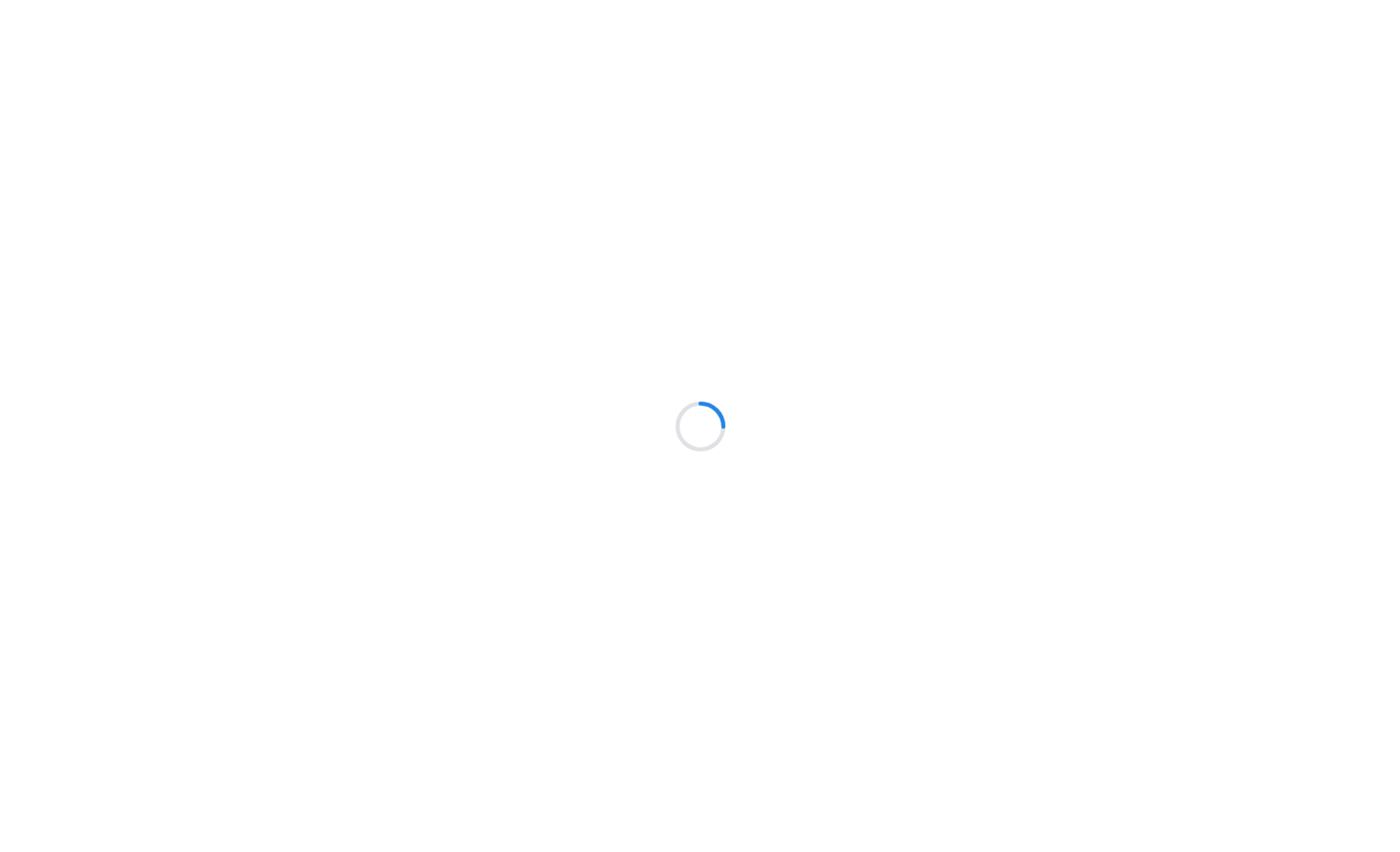 scroll, scrollTop: 0, scrollLeft: 0, axis: both 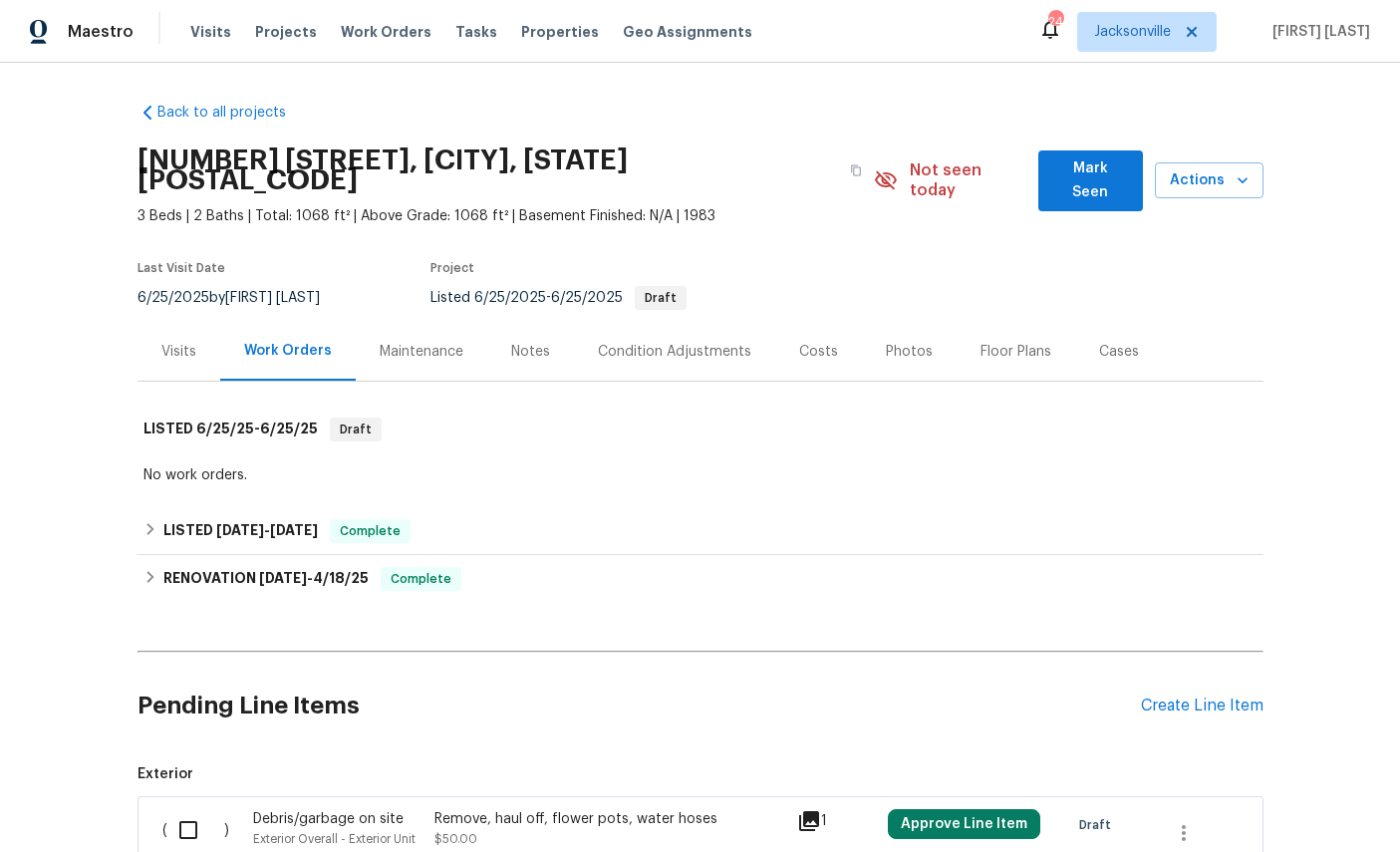 click on "Actions" at bounding box center [1209, 180] 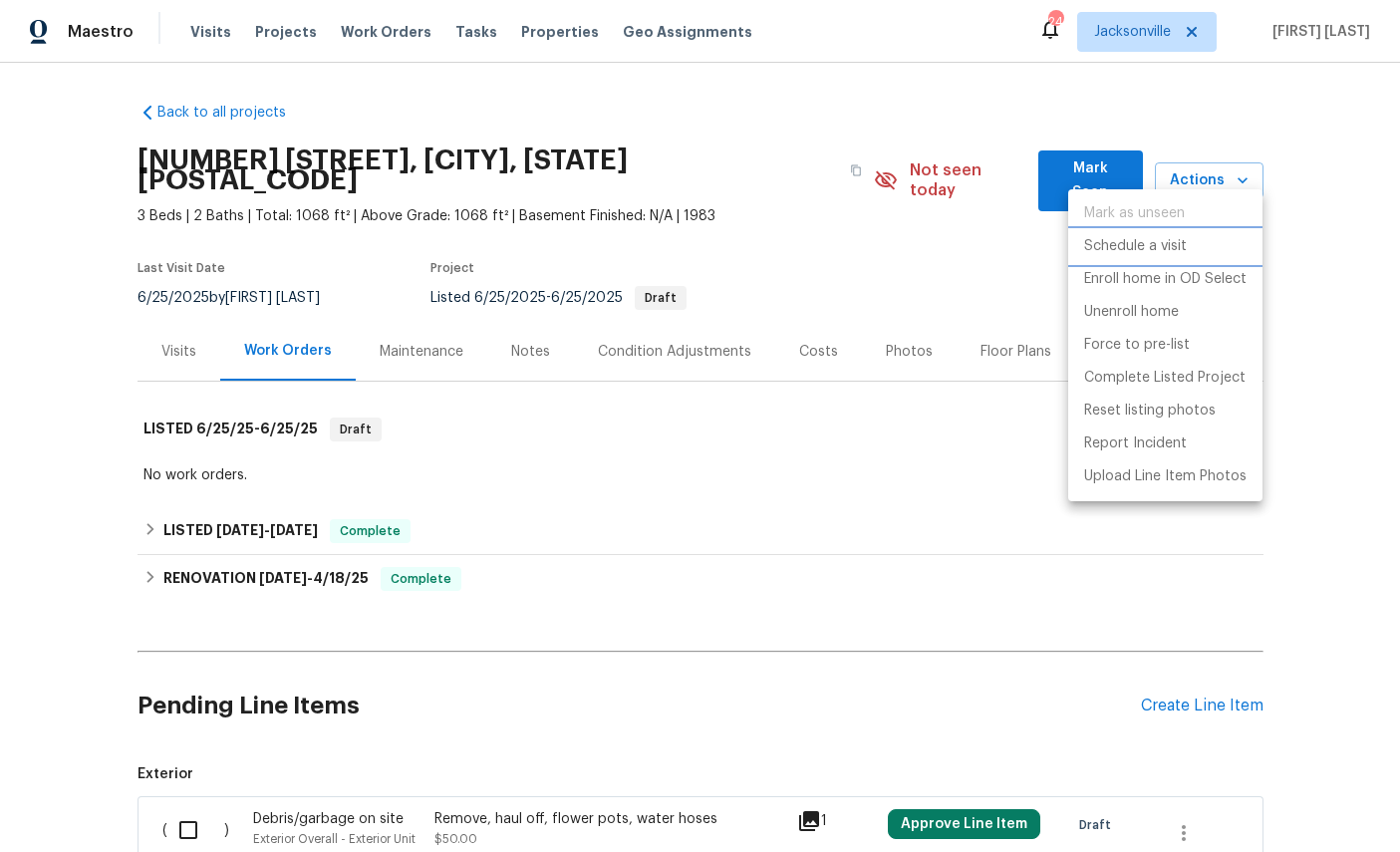 click on "Schedule a visit" at bounding box center [1135, 246] 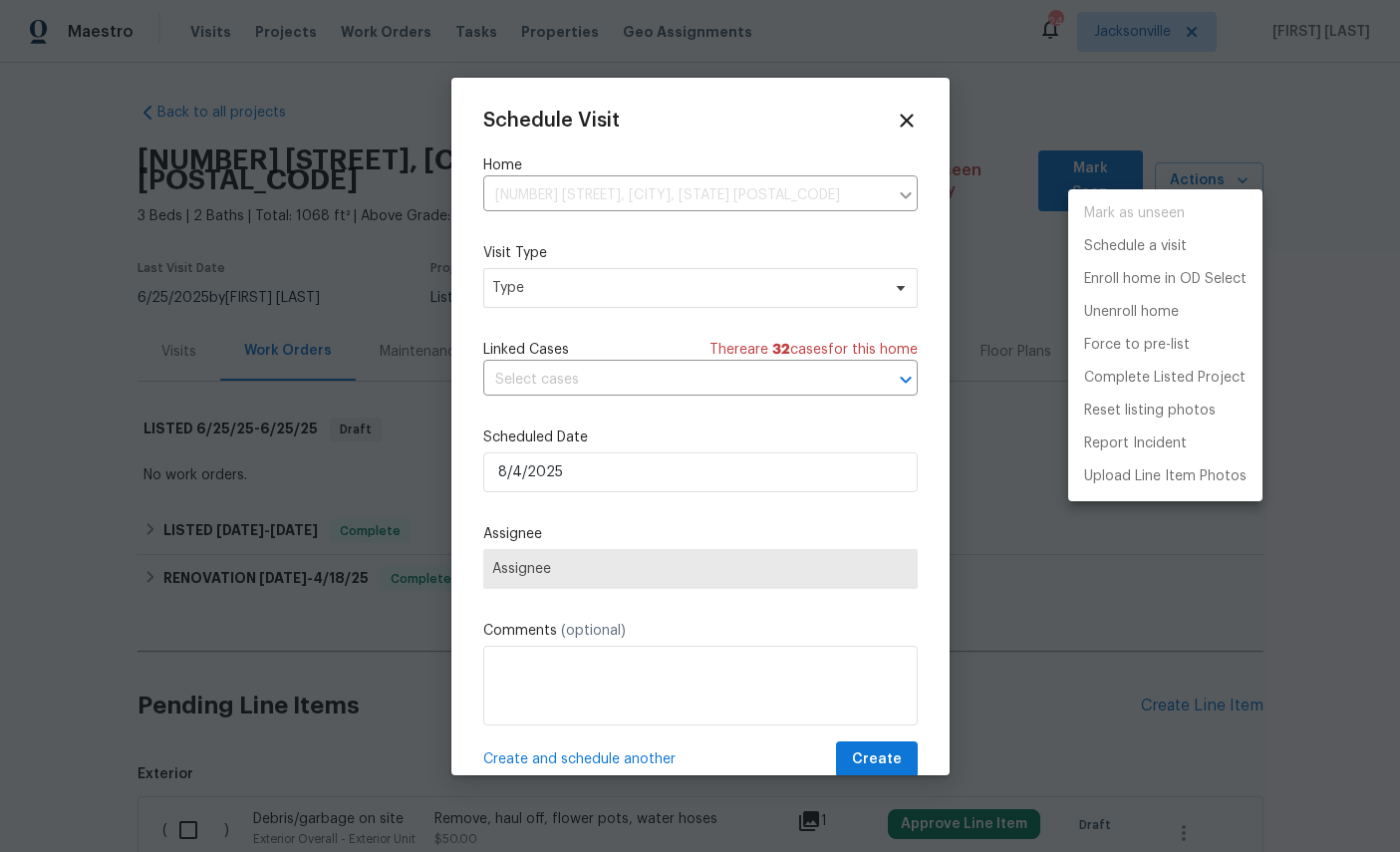 click at bounding box center (700, 426) 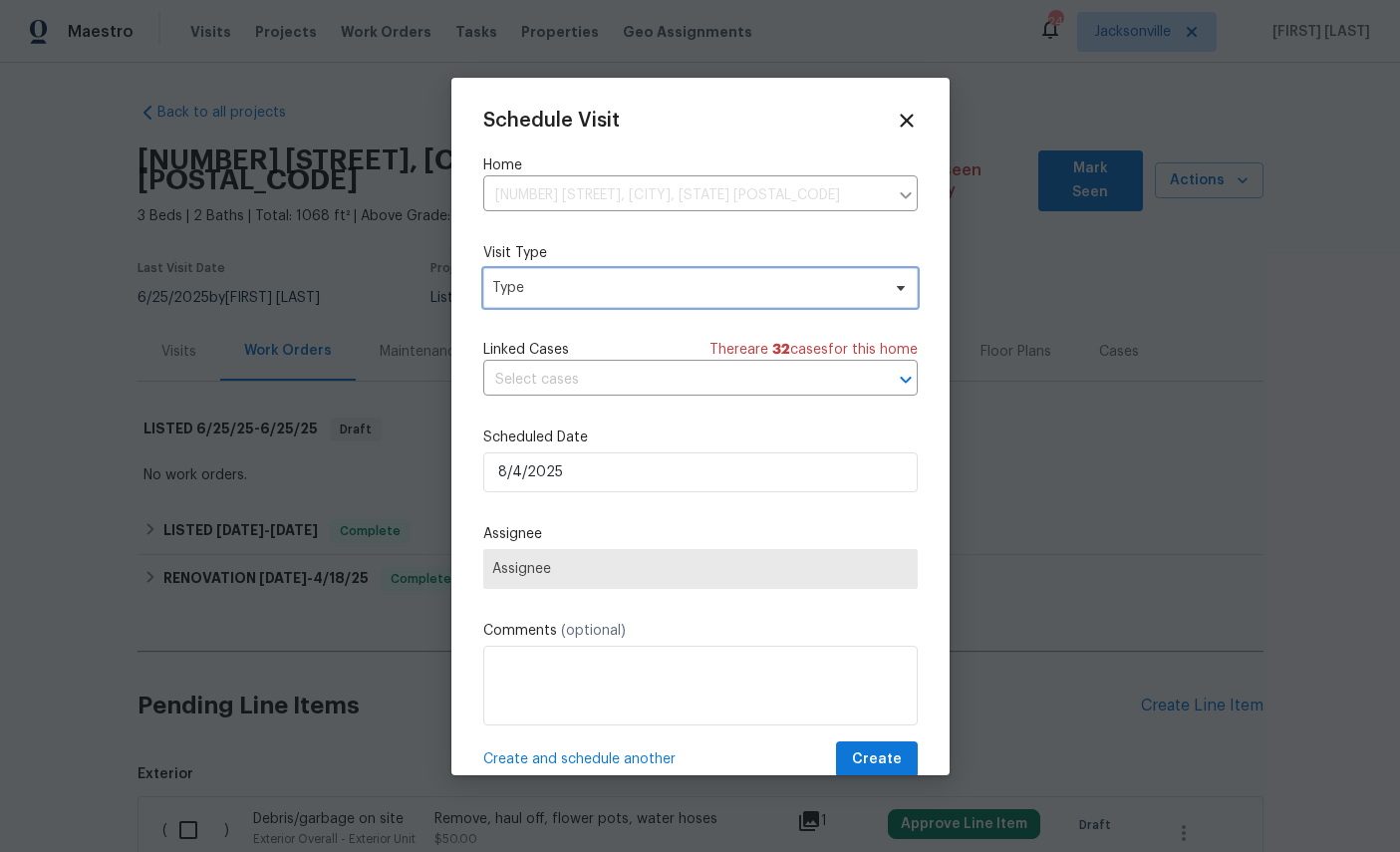 click on "Type" at bounding box center (686, 288) 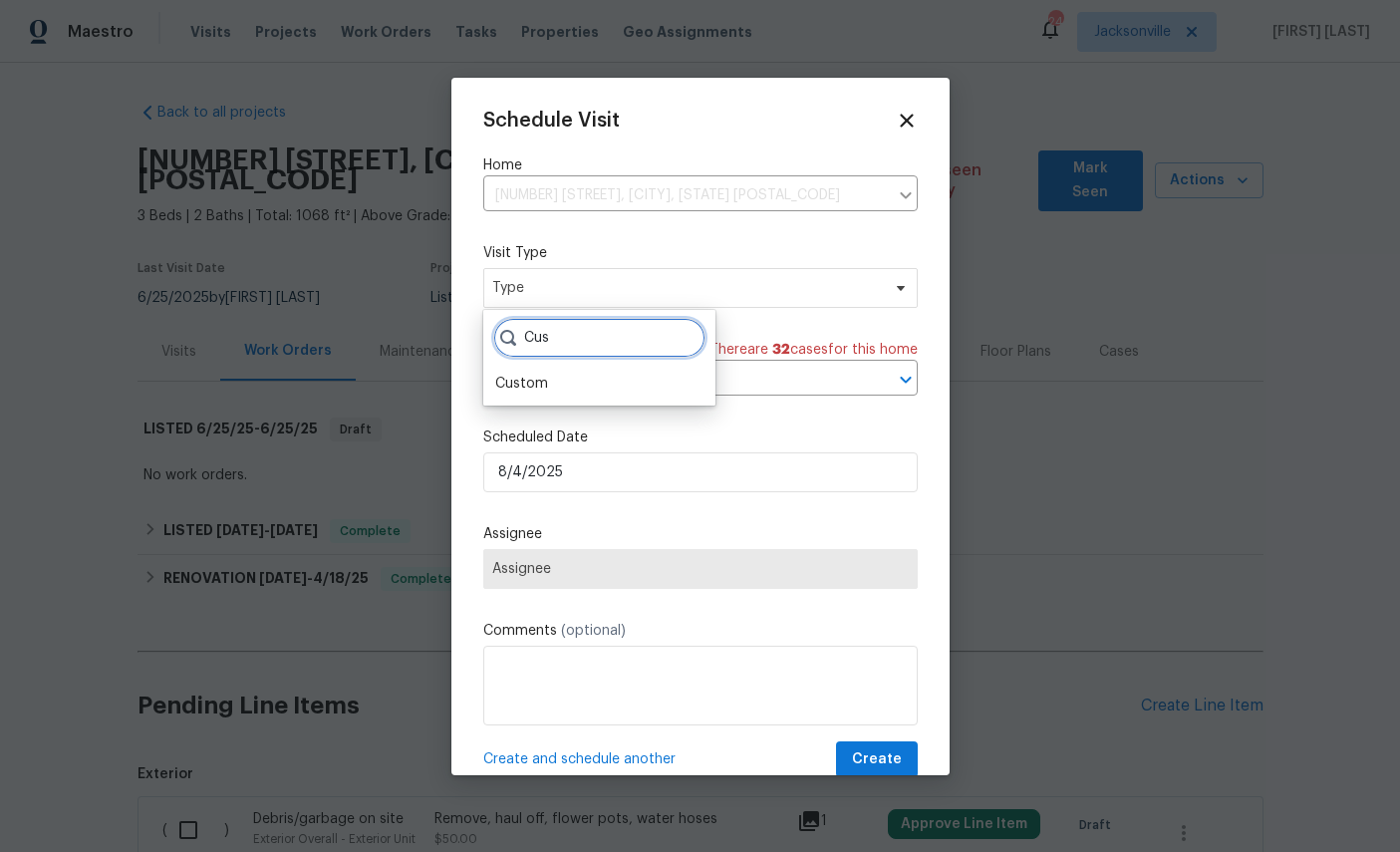 type on "Cus" 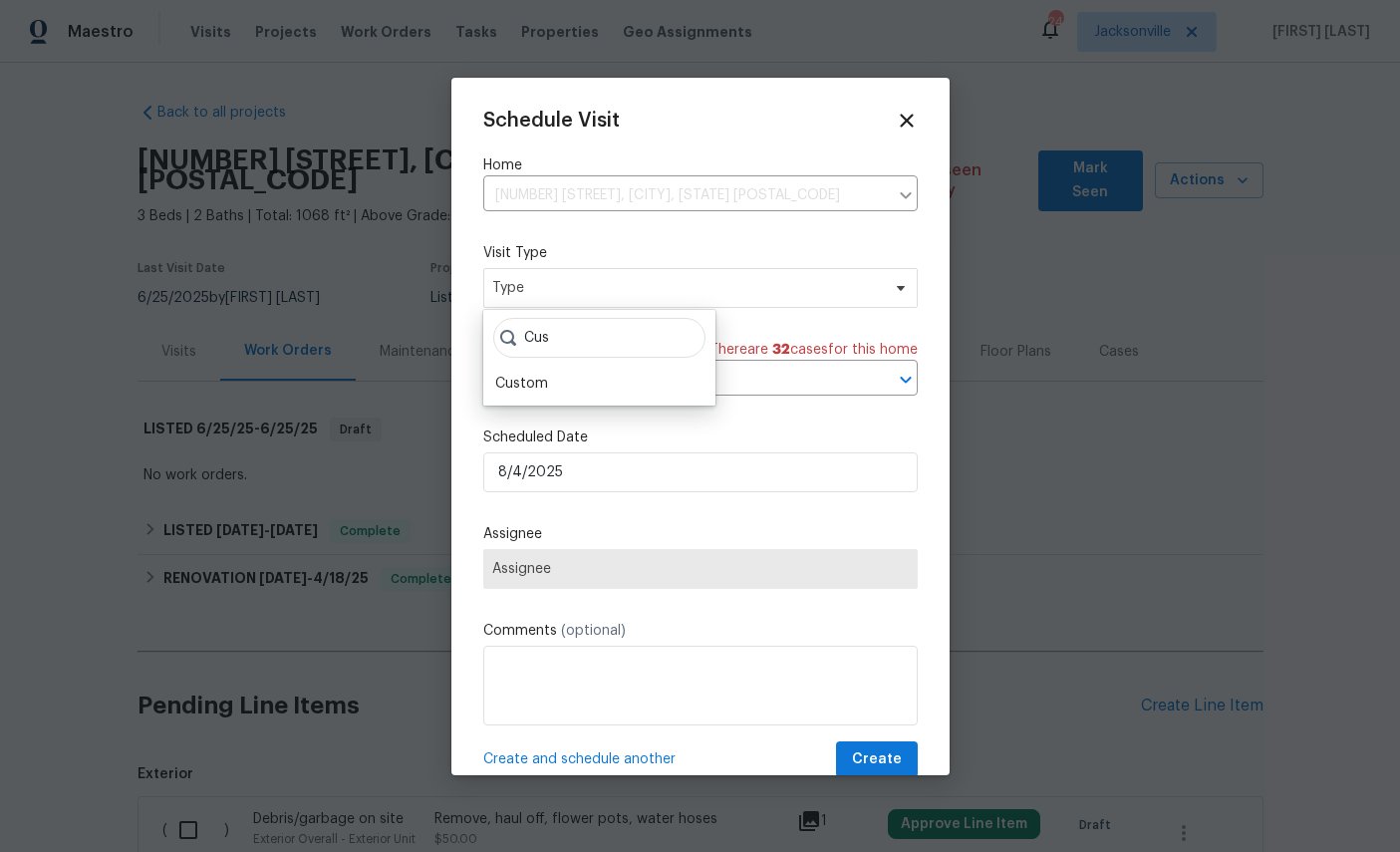 click on "Custom" at bounding box center [599, 384] 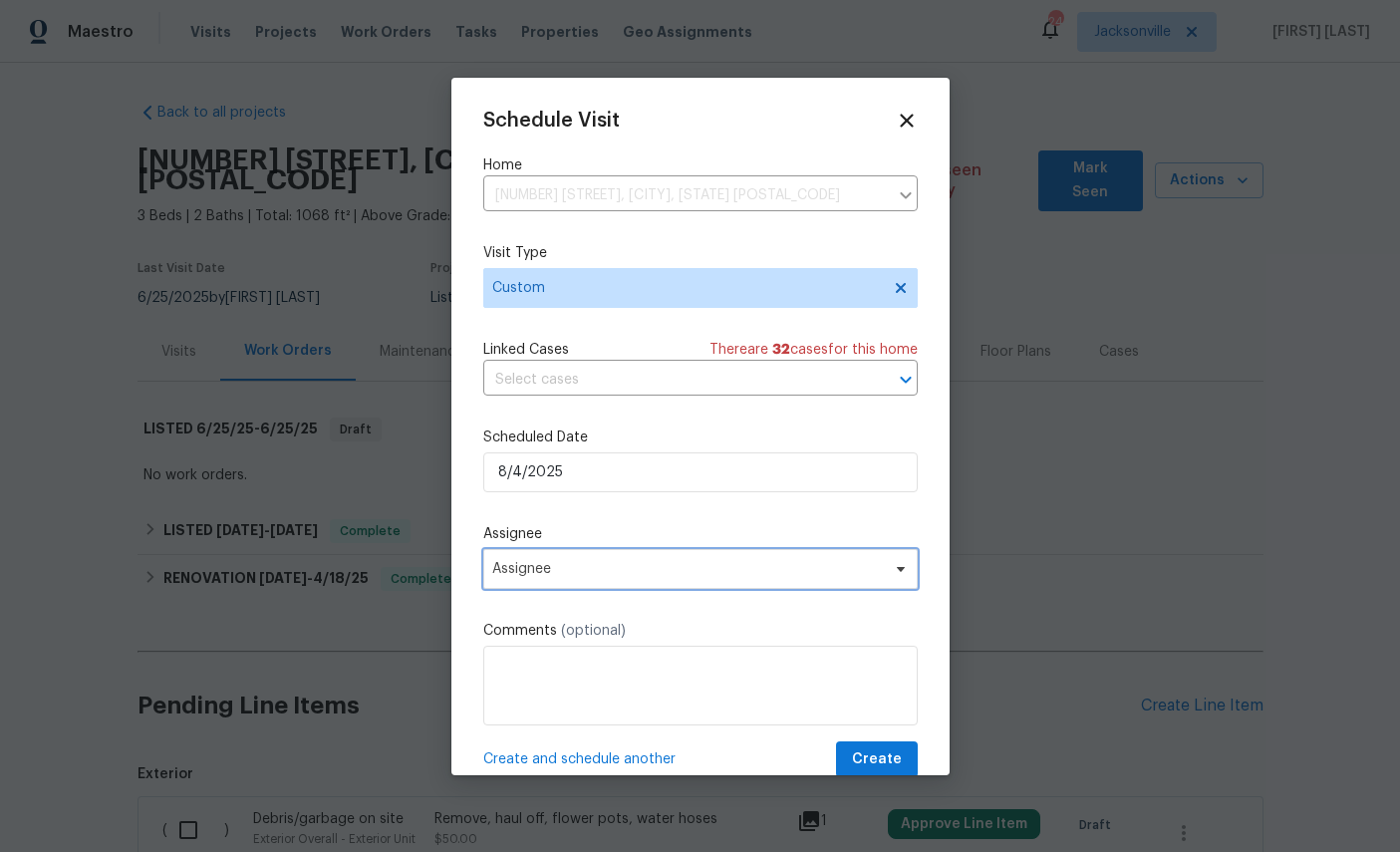 click on "Assignee" at bounding box center [688, 569] 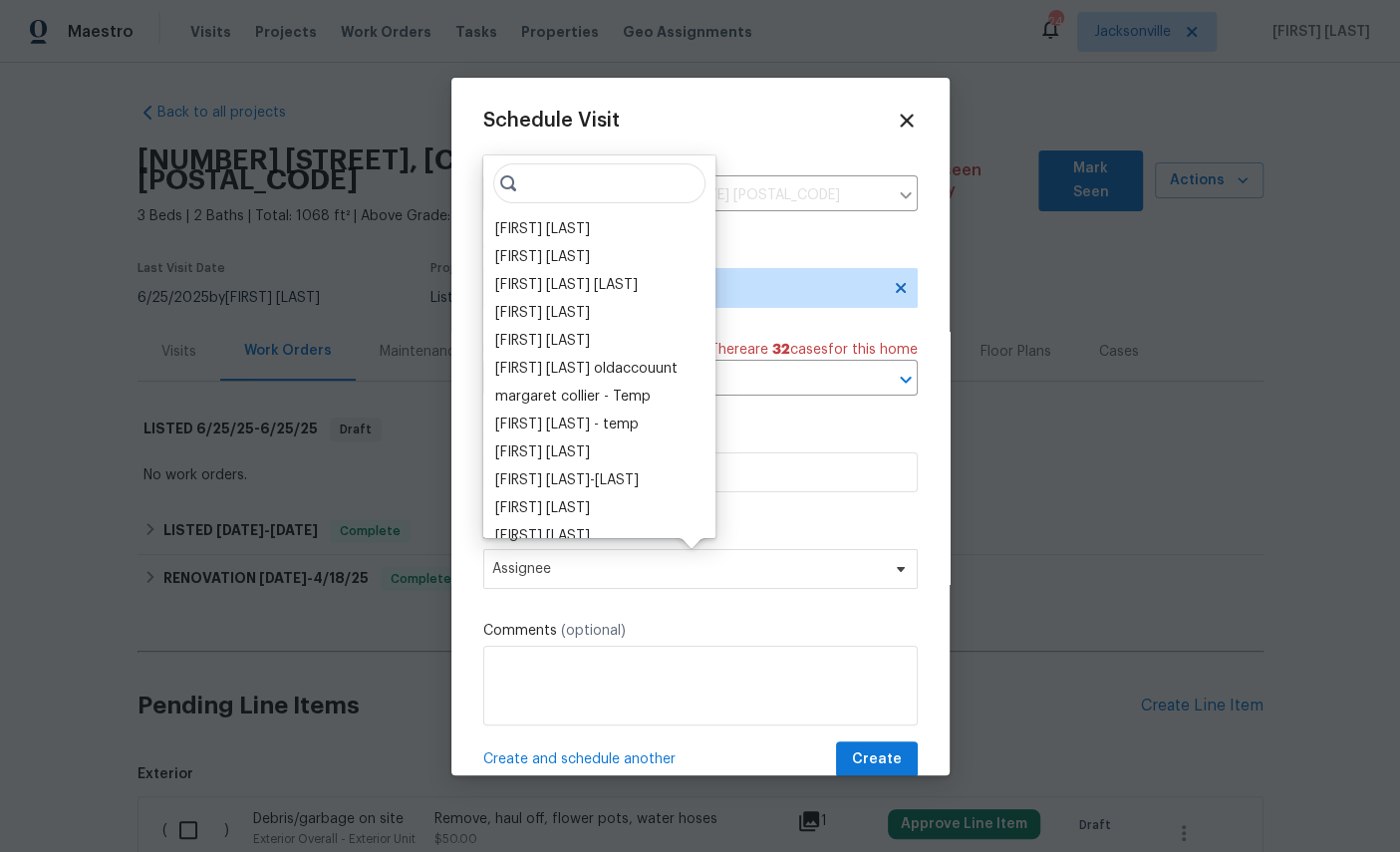 click on "[FIRST] [LAST]" at bounding box center (542, 229) 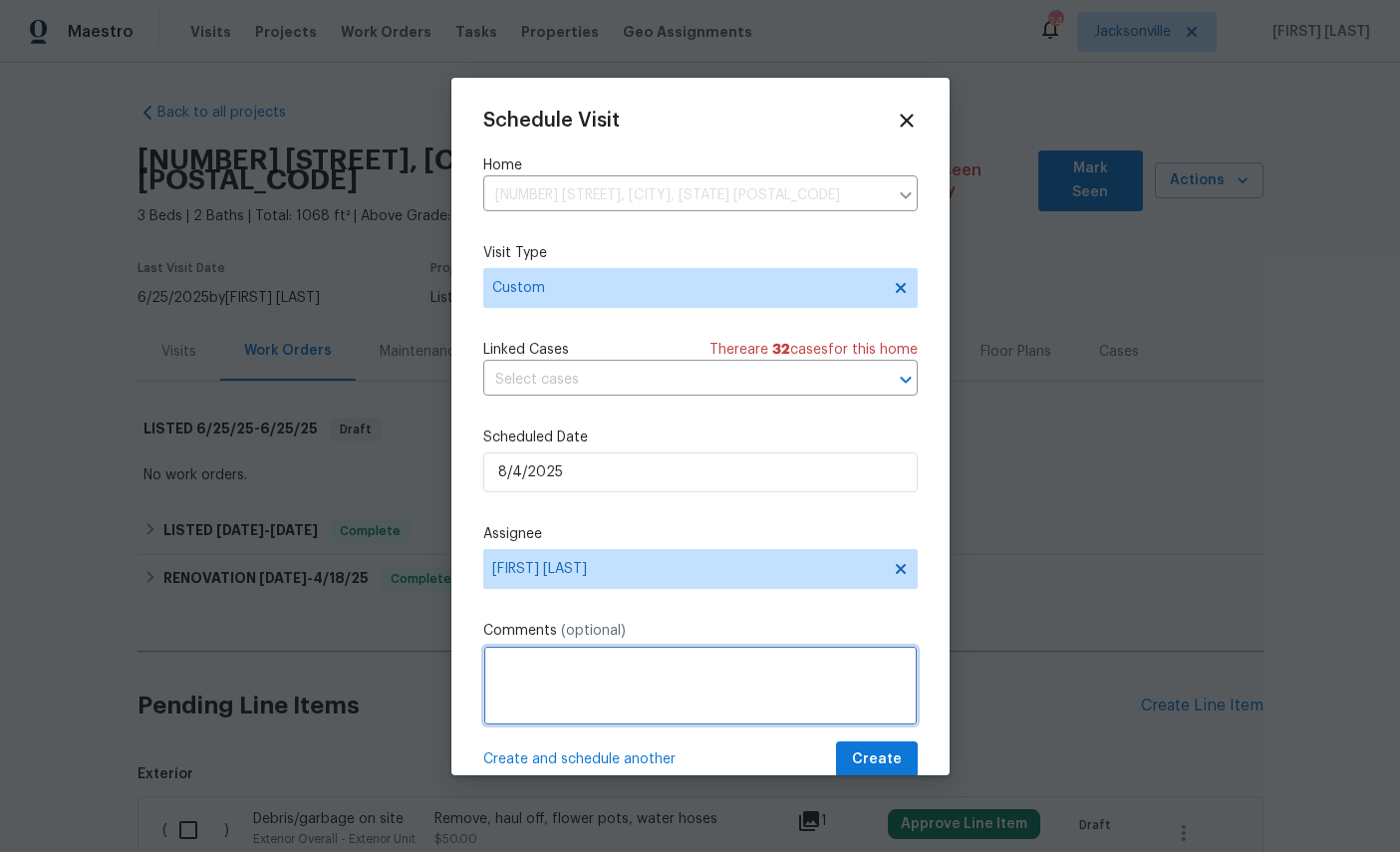 click at bounding box center [700, 686] 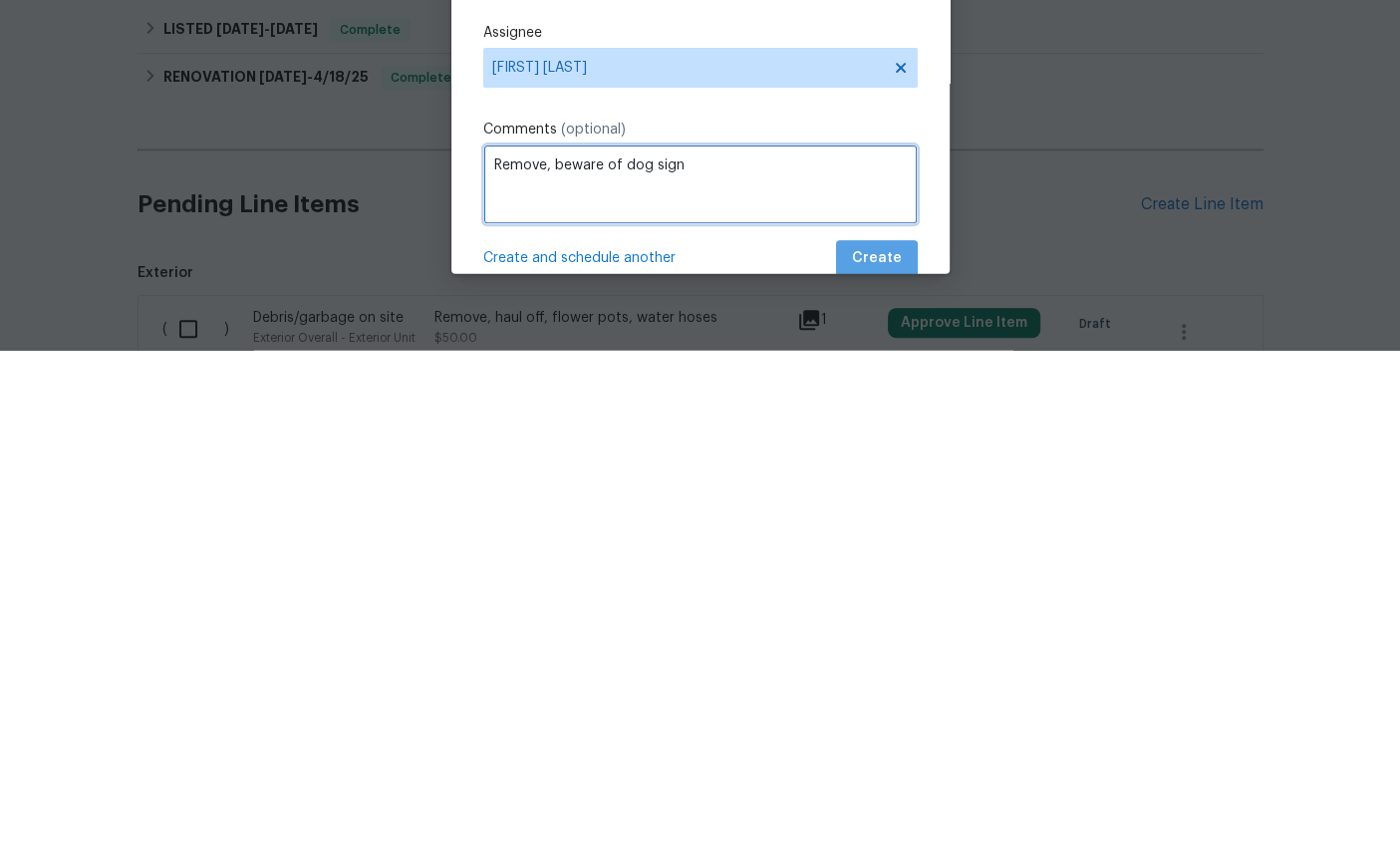 type on "Remove, beware of dog sign" 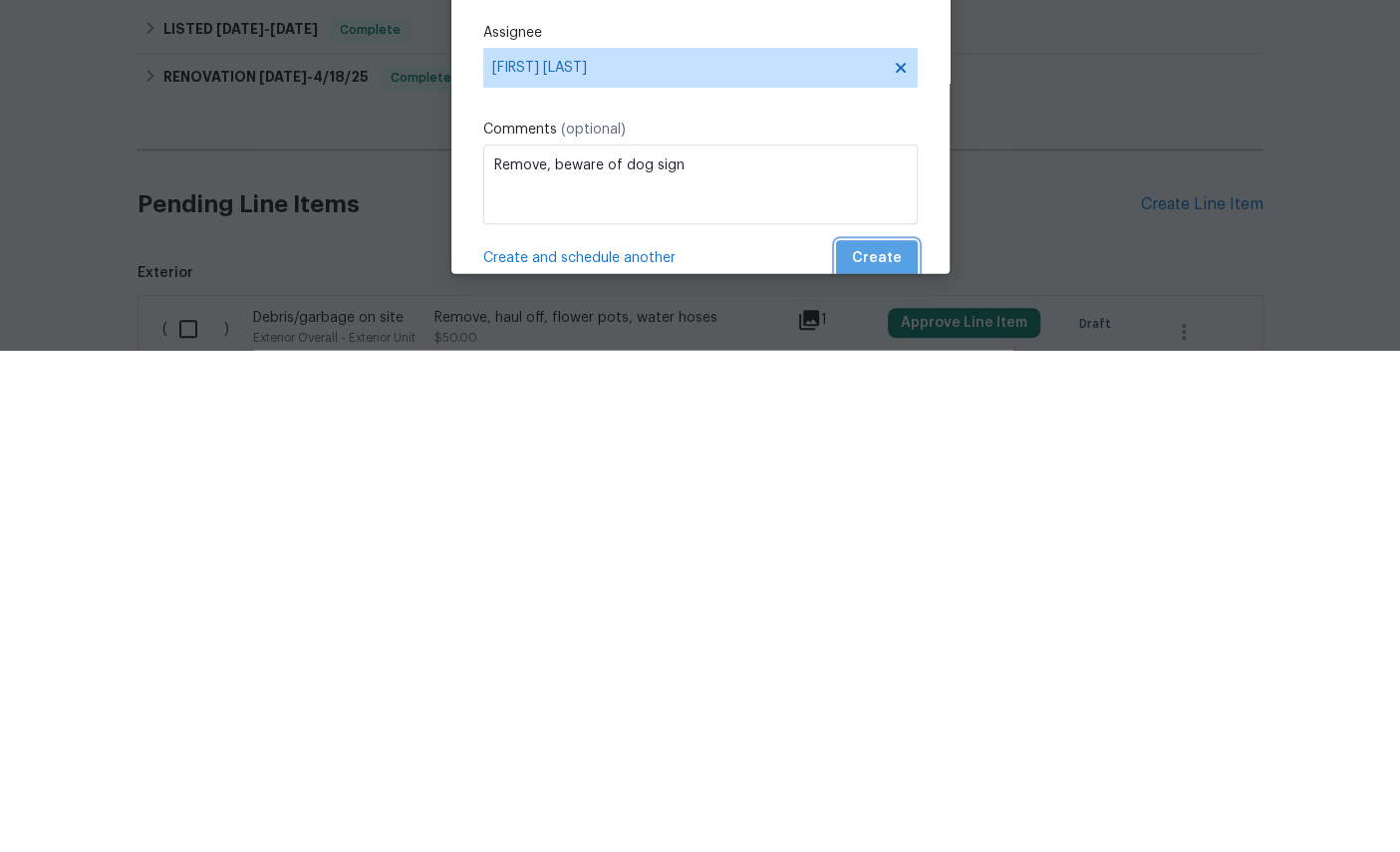 click on "Create" at bounding box center [877, 759] 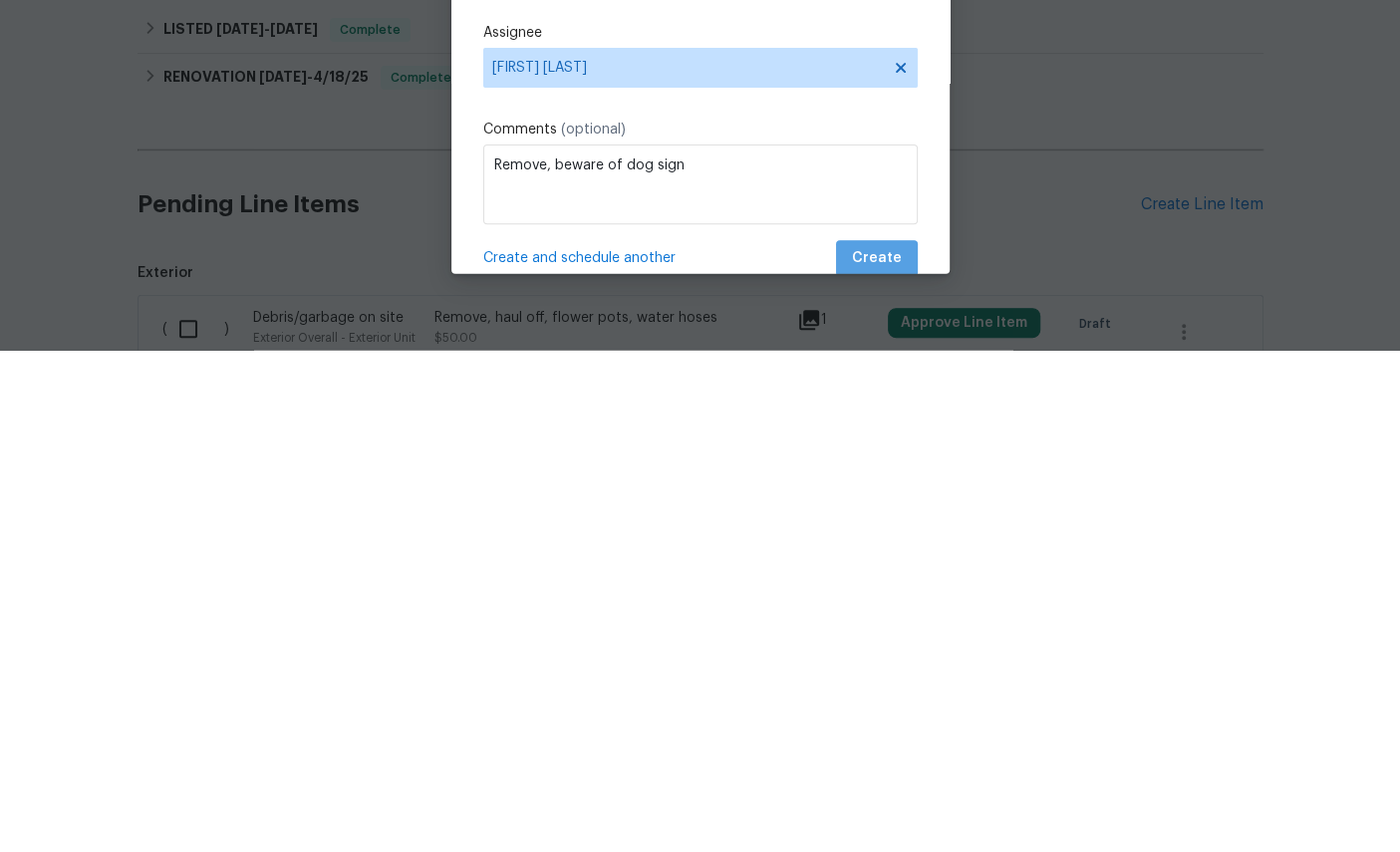 scroll, scrollTop: 75, scrollLeft: 0, axis: vertical 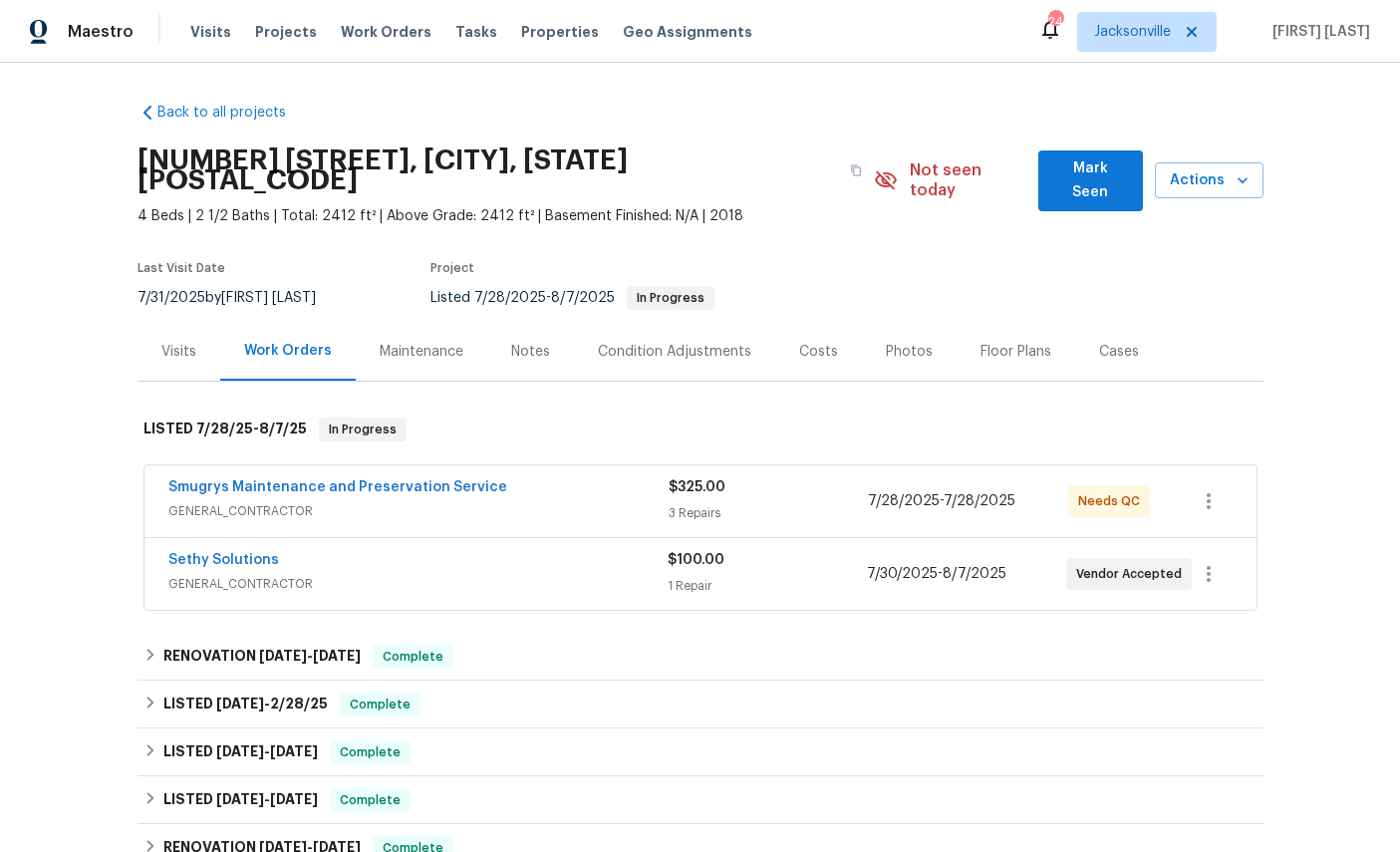 click on "Smugrys Maintenance and Preservation Service" at bounding box center [338, 487] 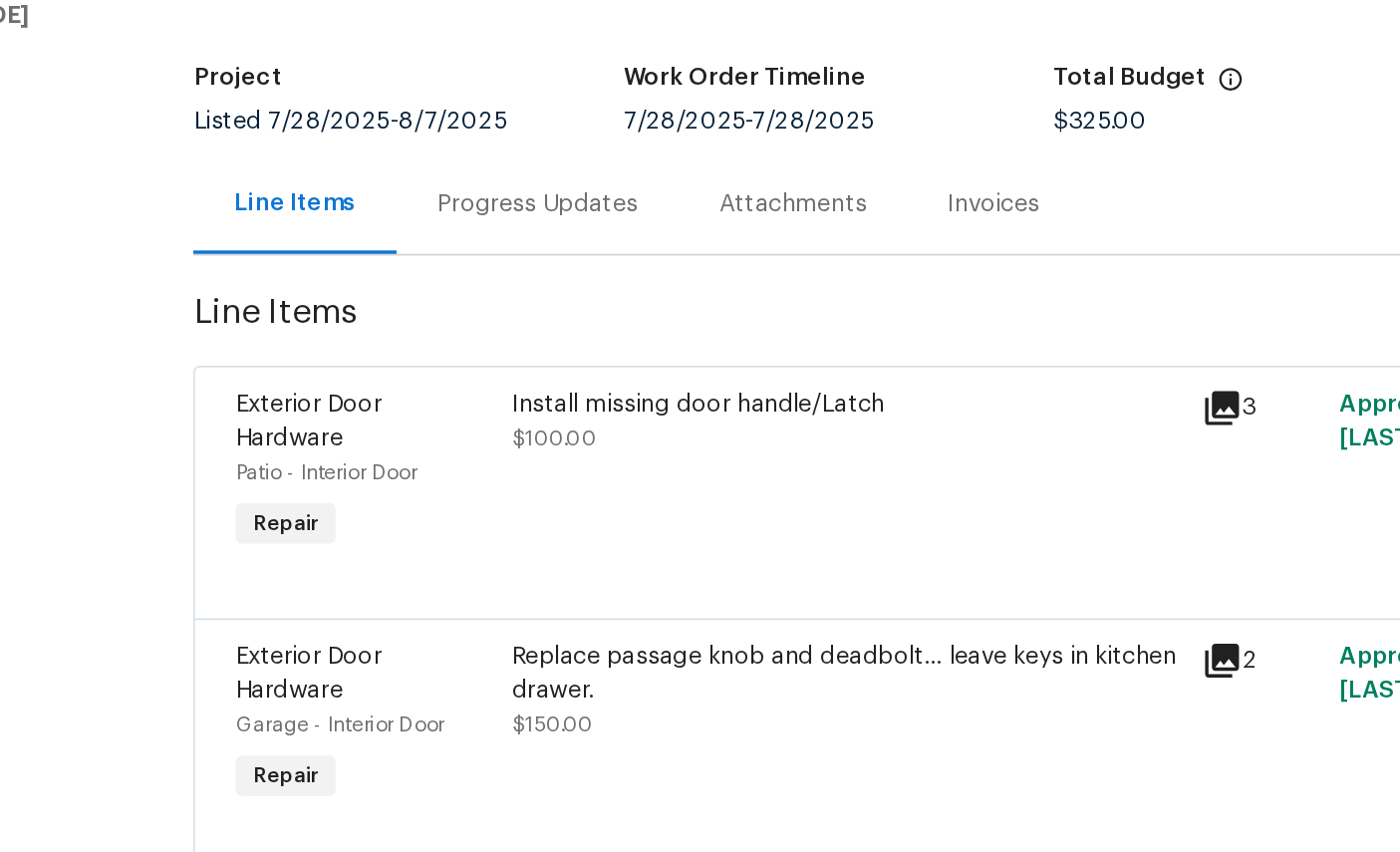 click on "Exterior Door Hardware" at bounding box center (424, 416) 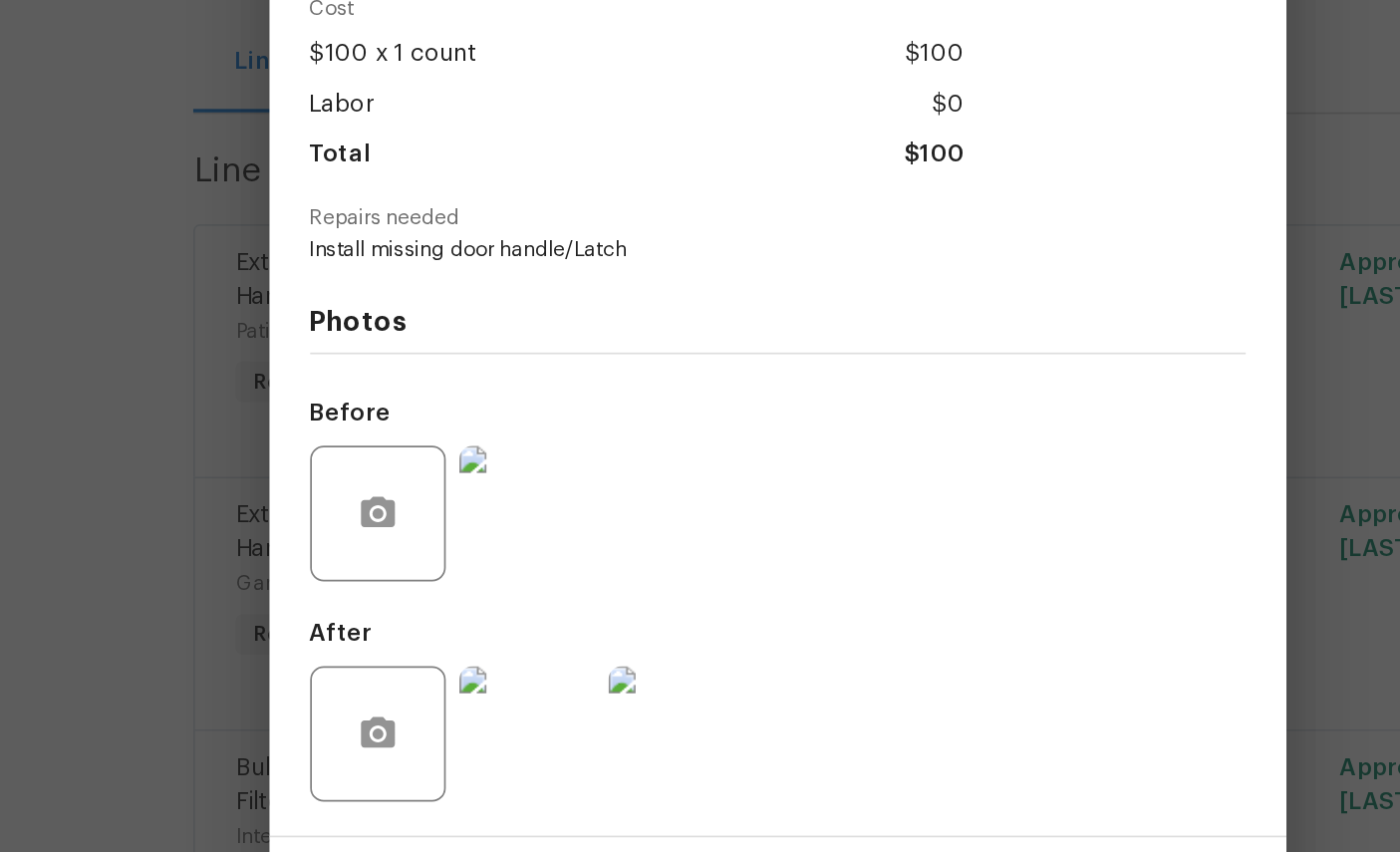 scroll, scrollTop: 57, scrollLeft: 0, axis: vertical 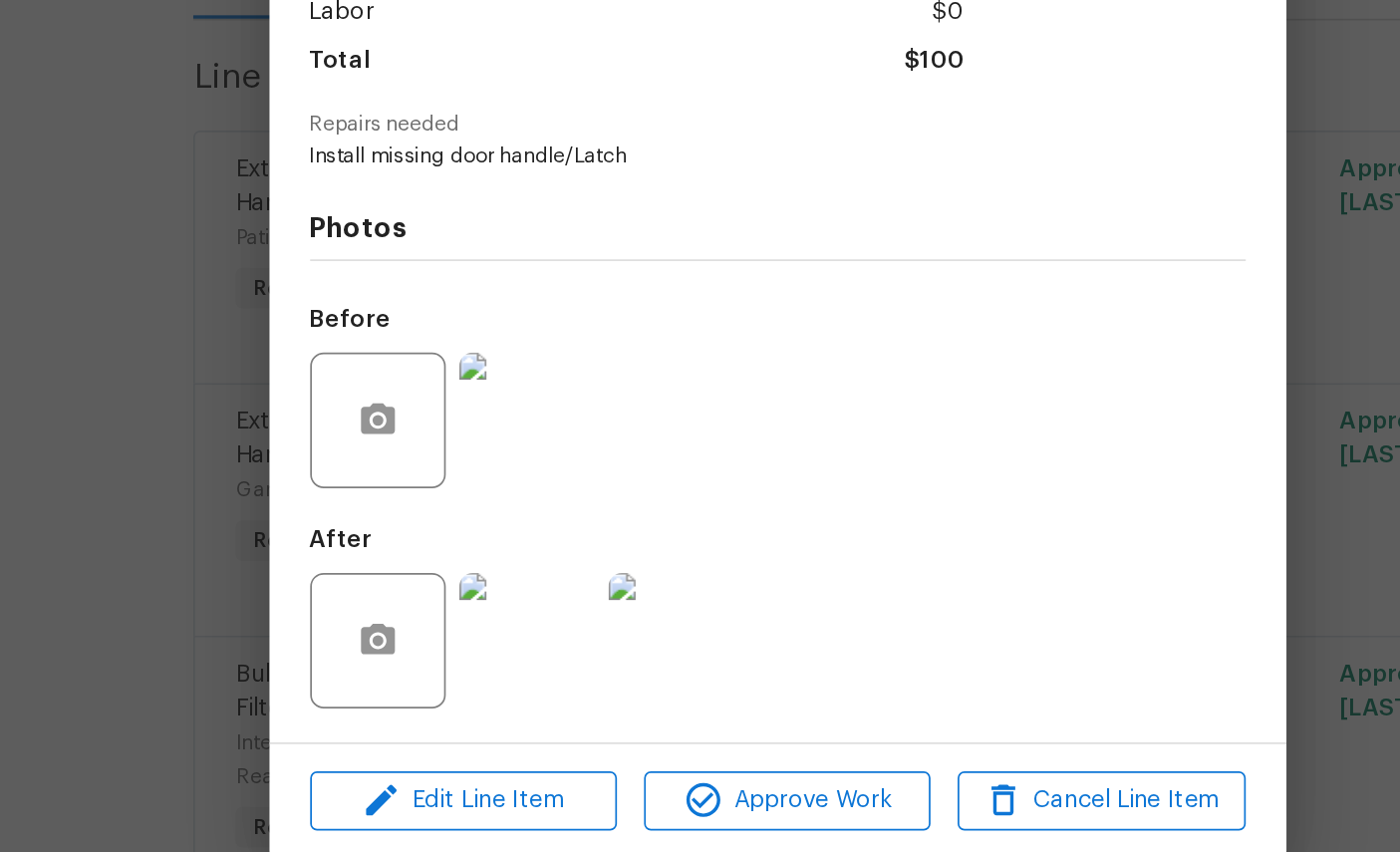 click at bounding box center (641, 683) 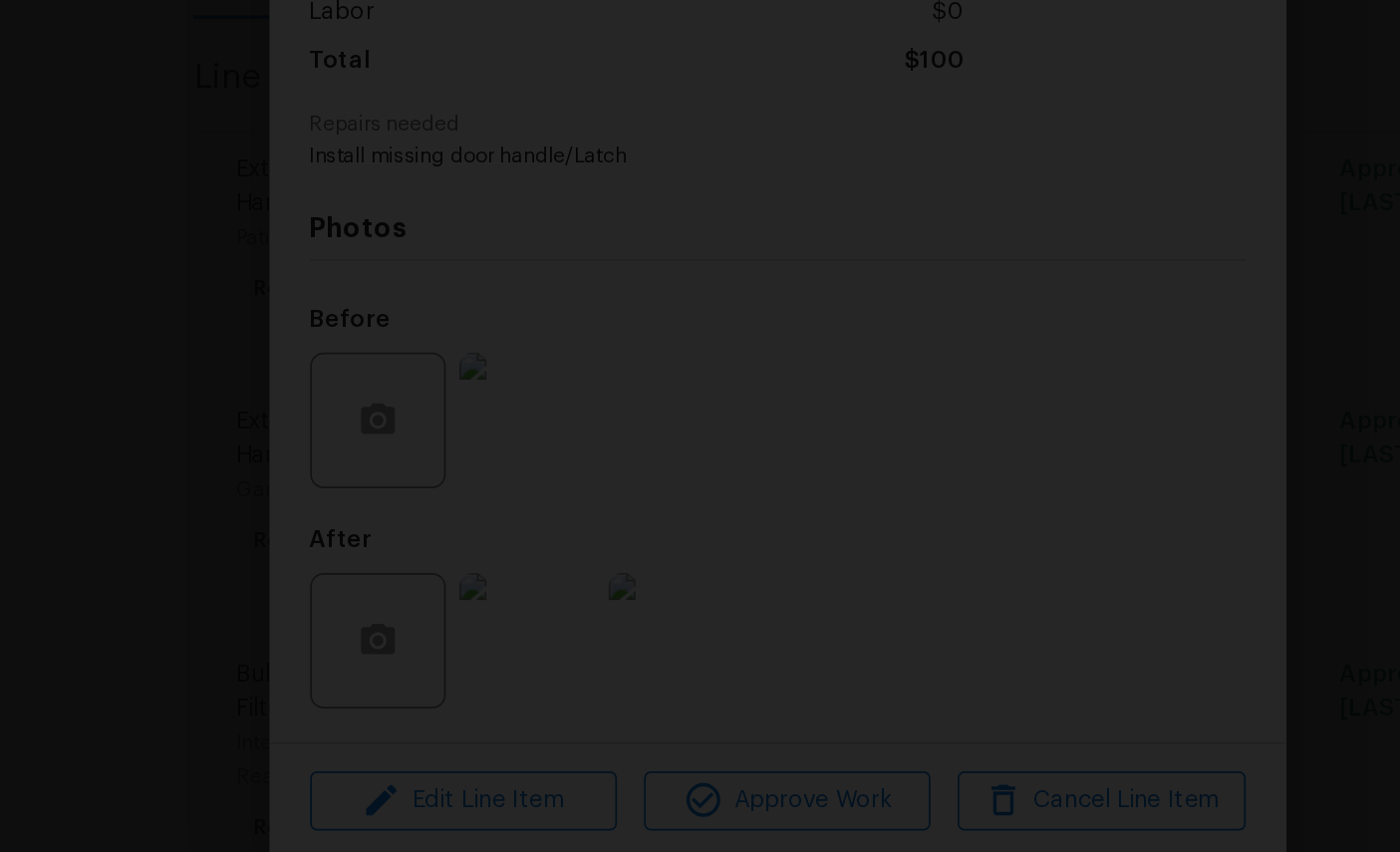 click at bounding box center [602, 426] 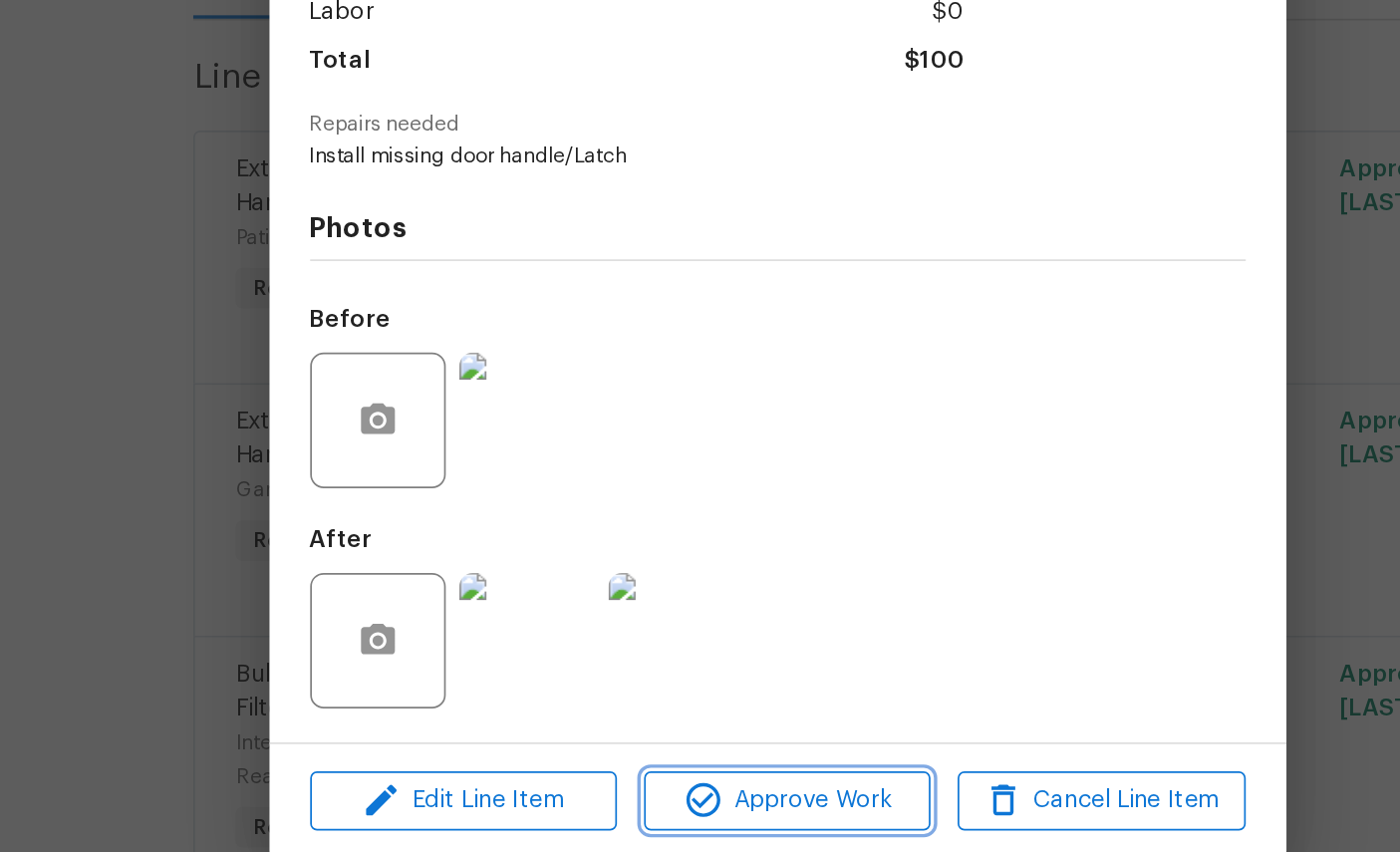 click on "Approve Work" at bounding box center [705, 776] 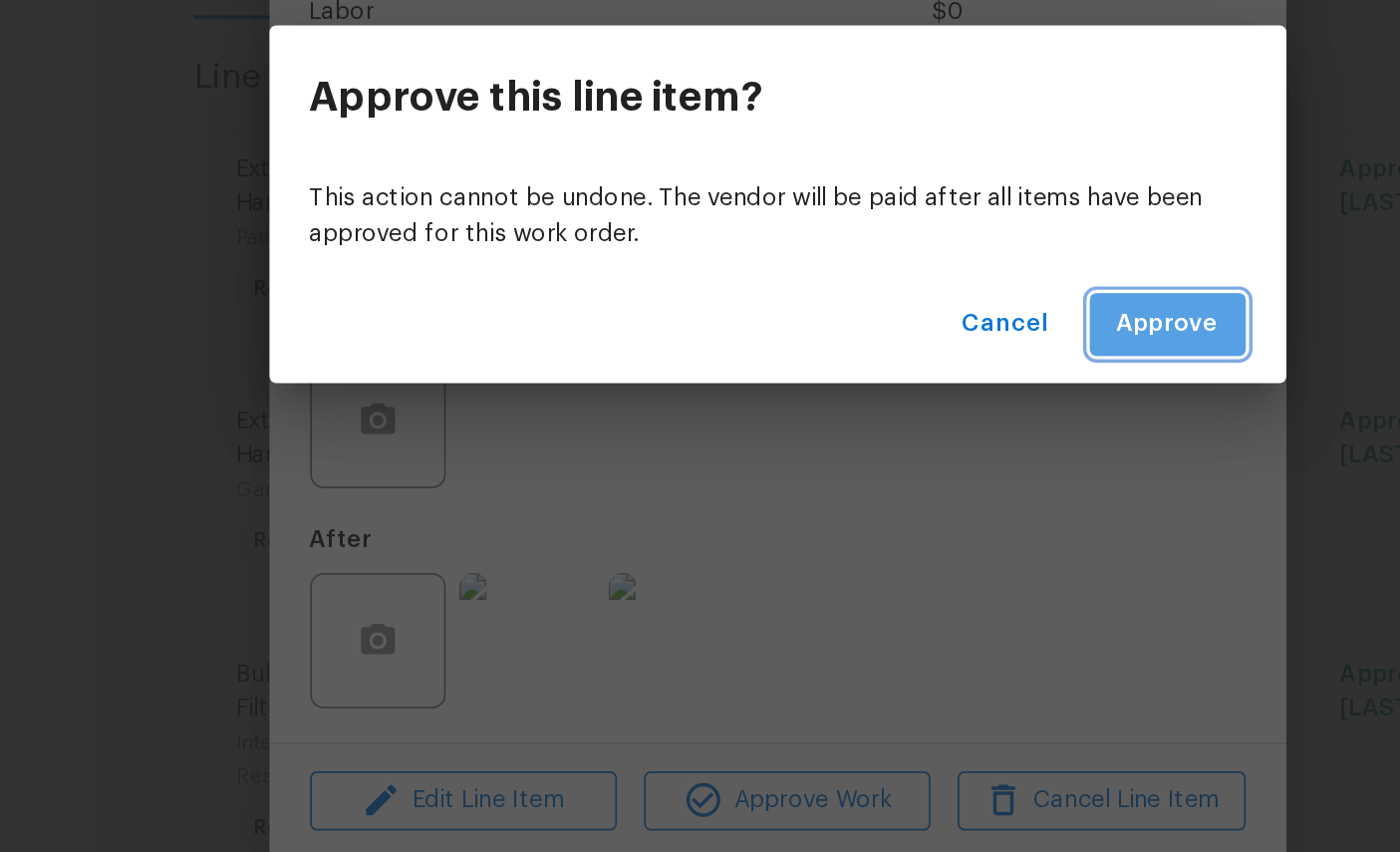 click on "Approve" at bounding box center (930, 496) 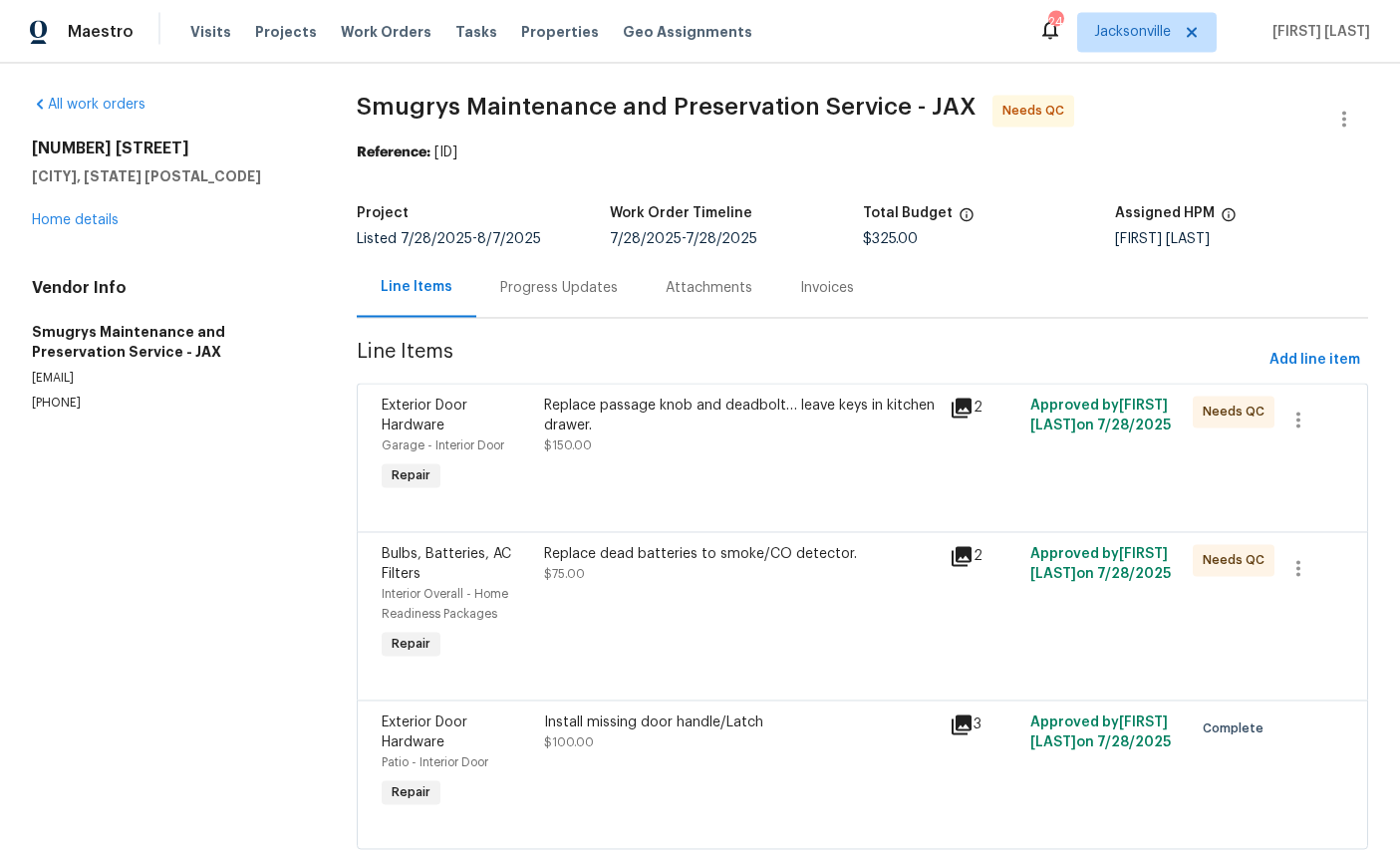 scroll, scrollTop: 56, scrollLeft: 0, axis: vertical 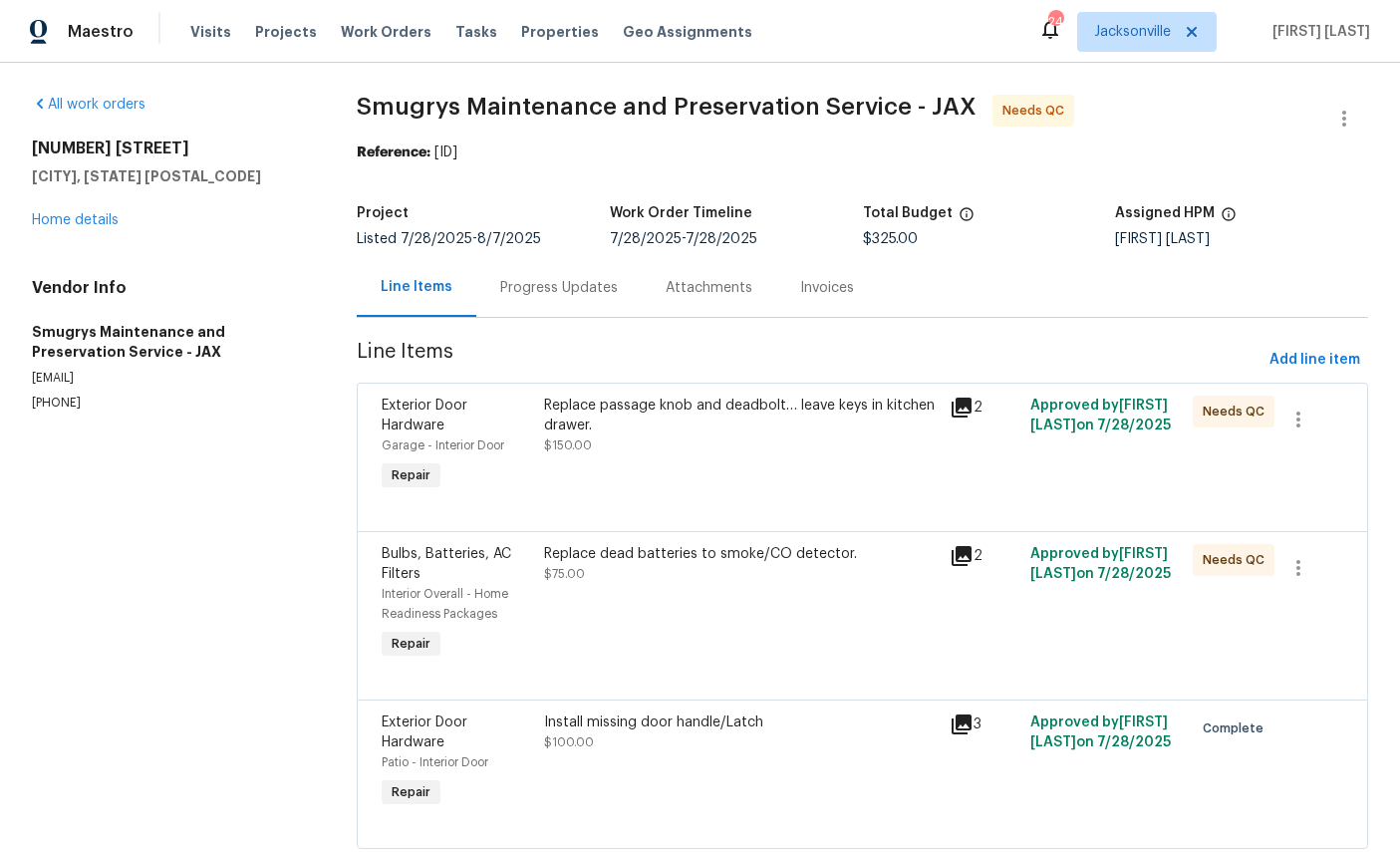 click on "Exterior Door Hardware" at bounding box center [424, 416] 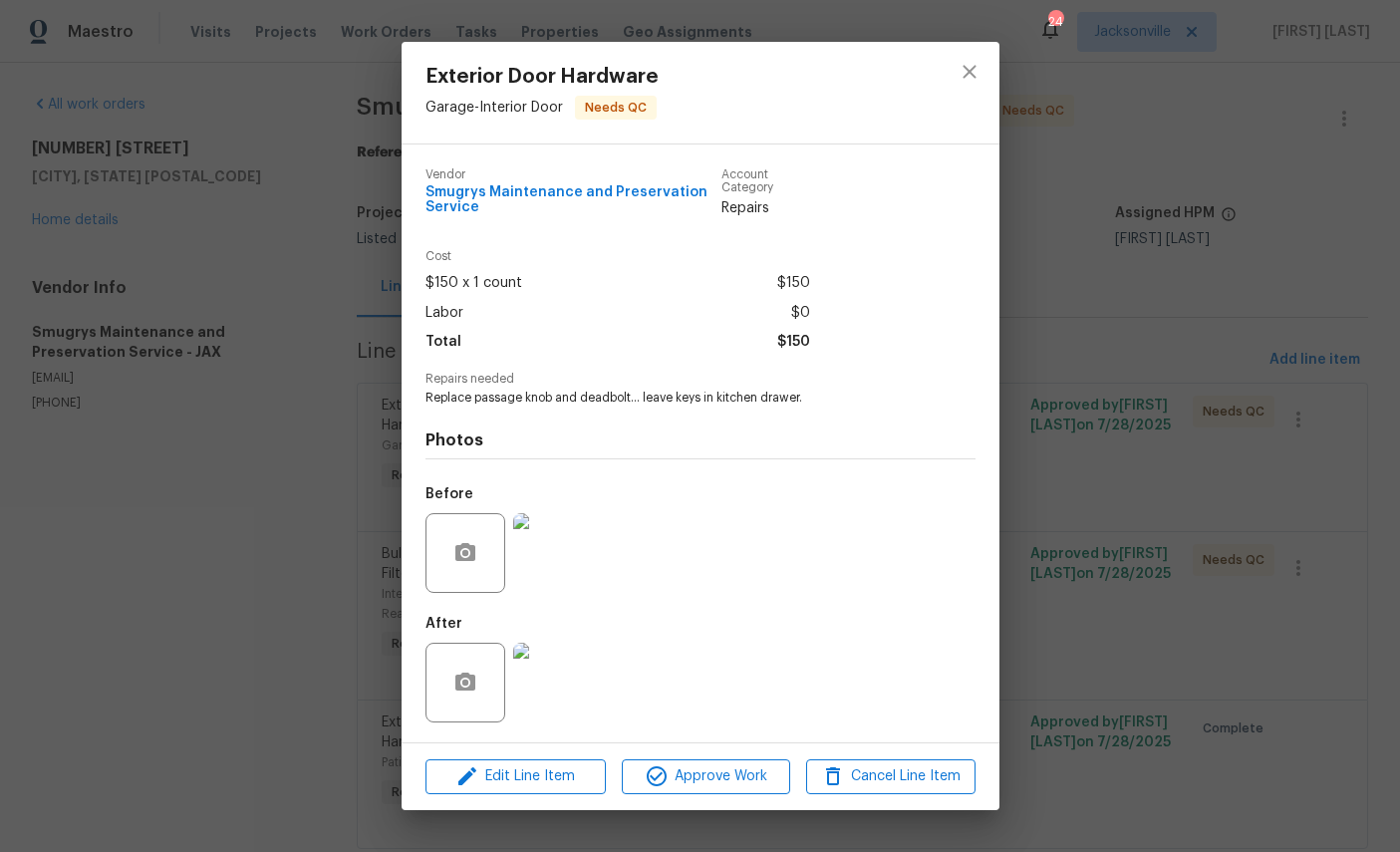 click at bounding box center (553, 683) 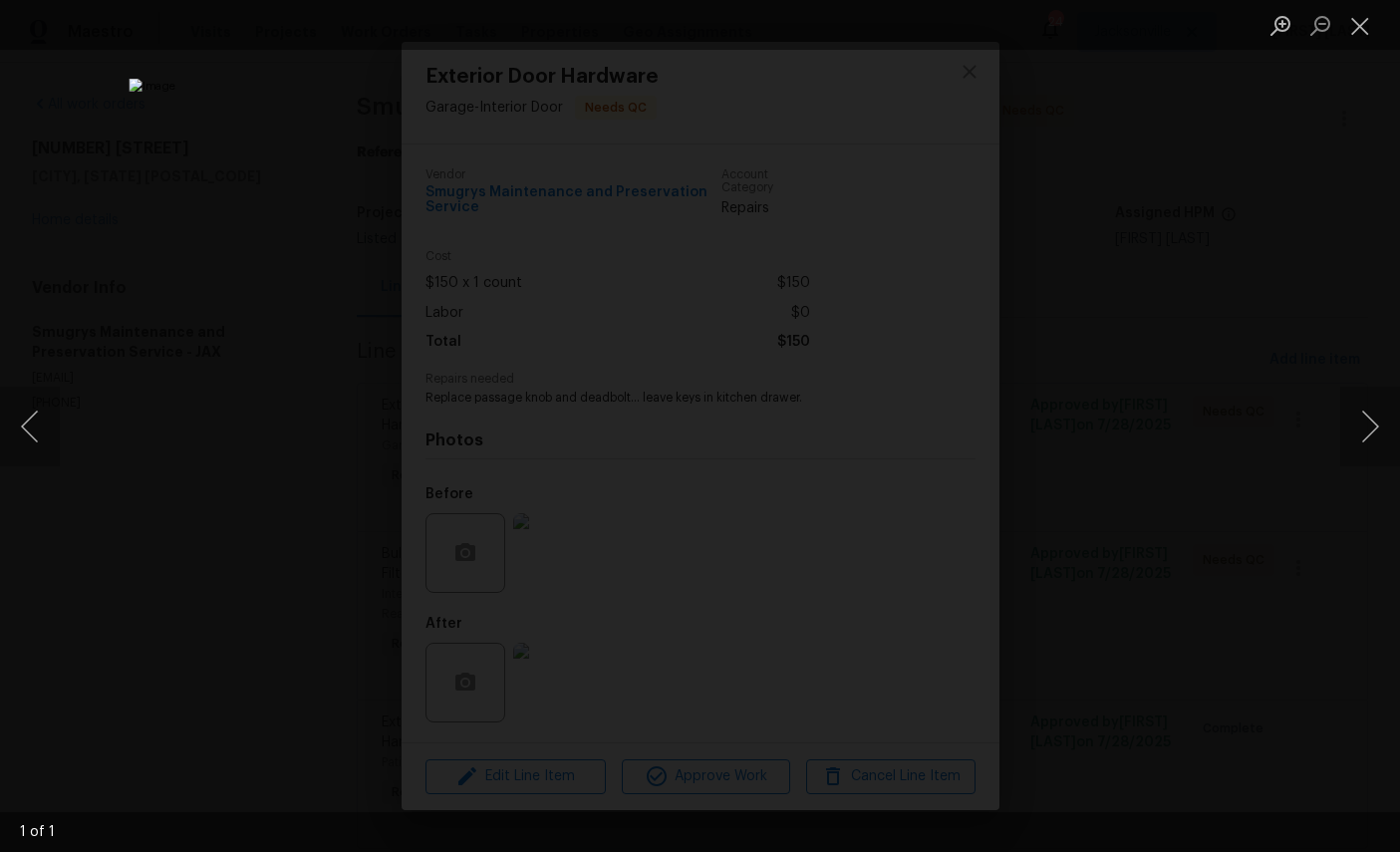 click at bounding box center [1360, 25] 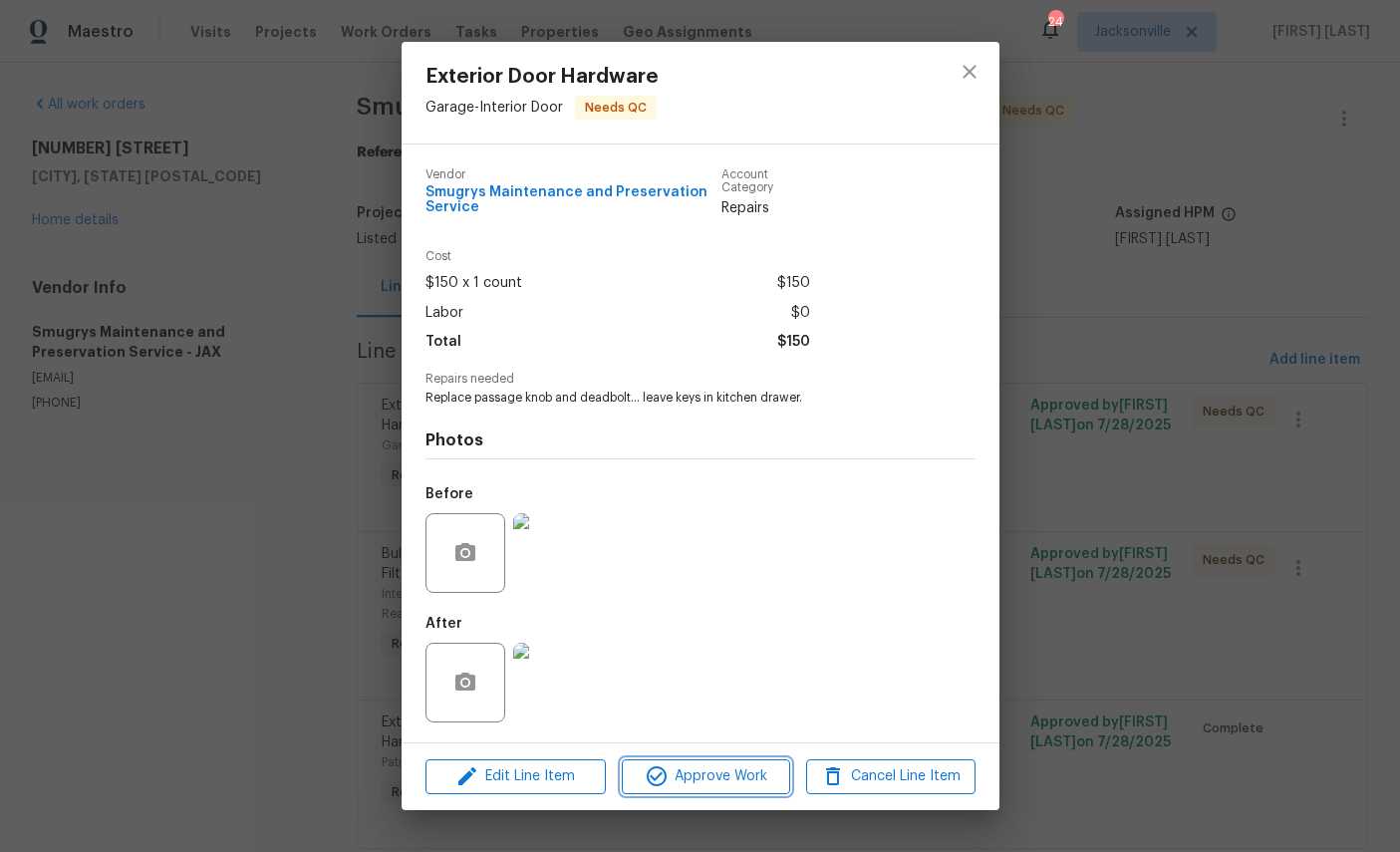 click on "Approve Work" at bounding box center (705, 776) 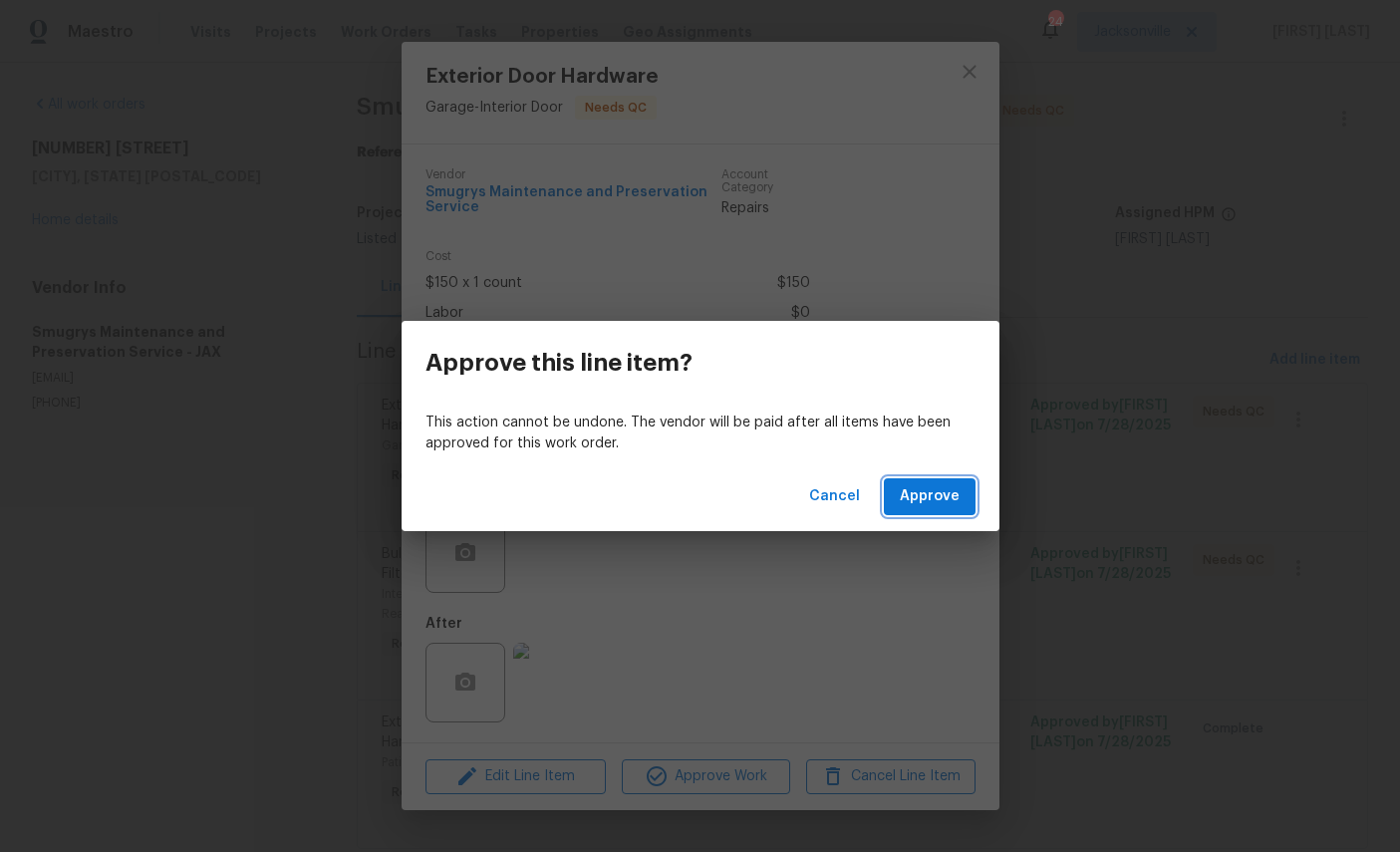 click on "Approve" at bounding box center (930, 496) 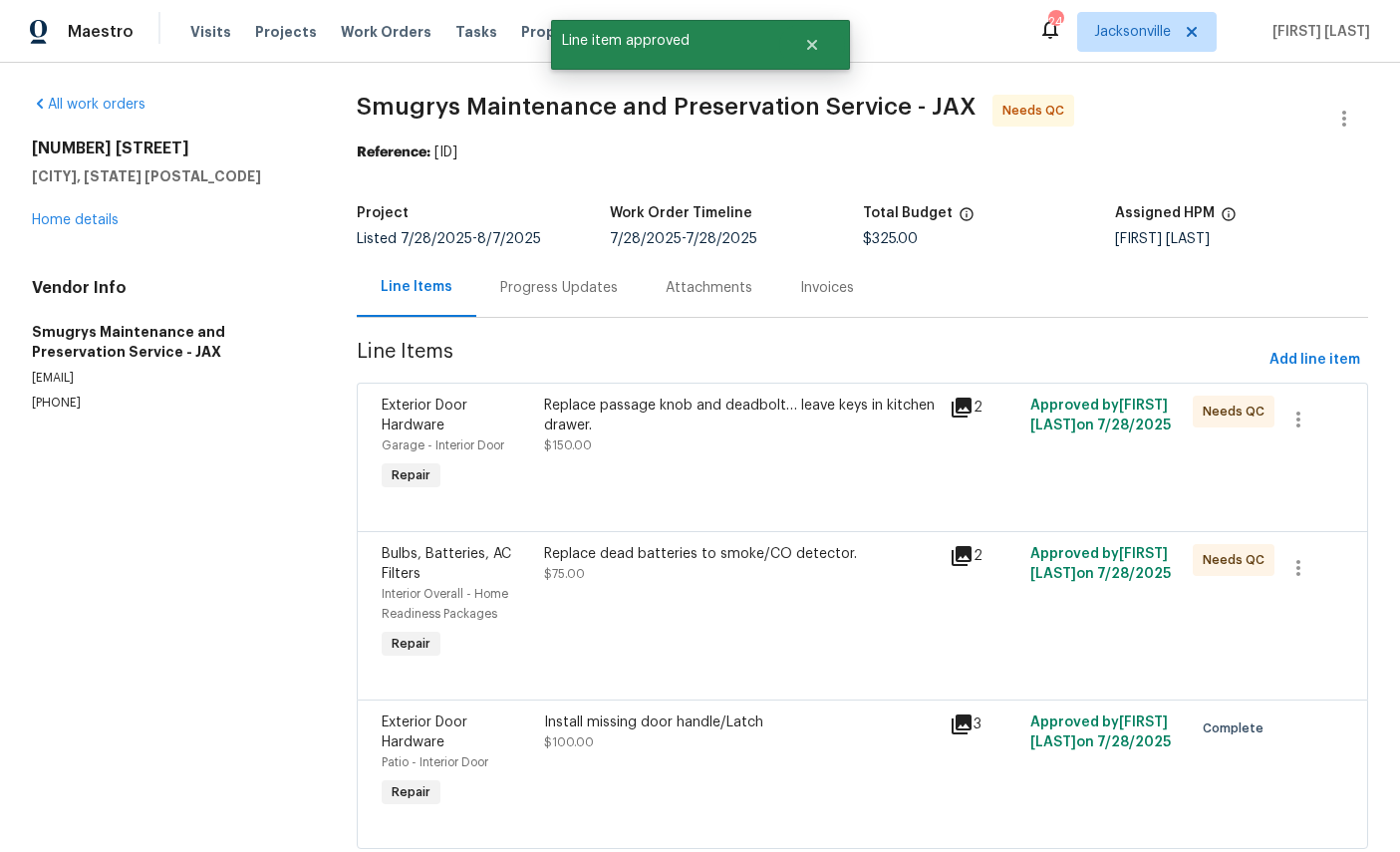 scroll, scrollTop: 0, scrollLeft: 0, axis: both 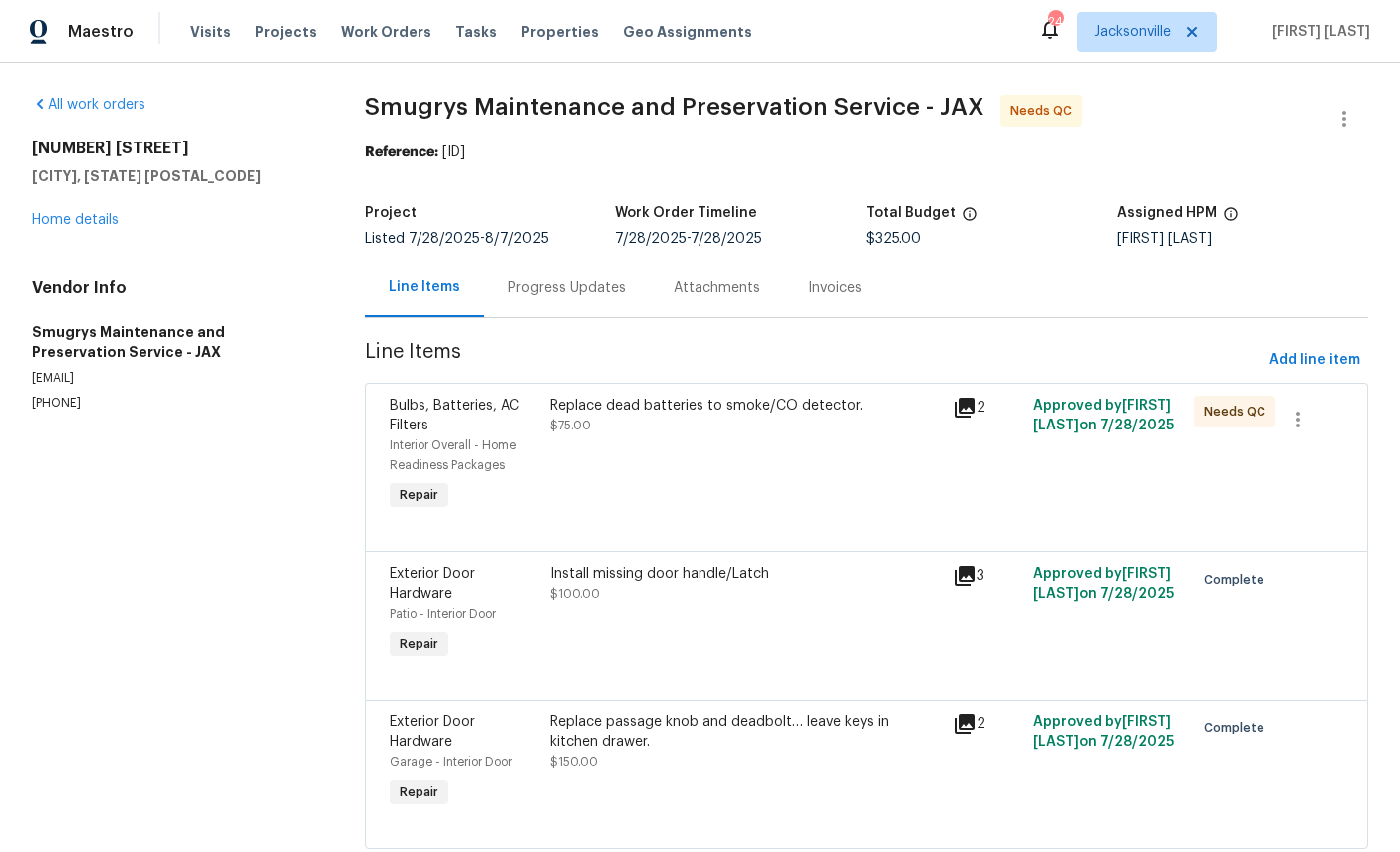 click on "Bulbs, Batteries, AC Filters" at bounding box center (454, 416) 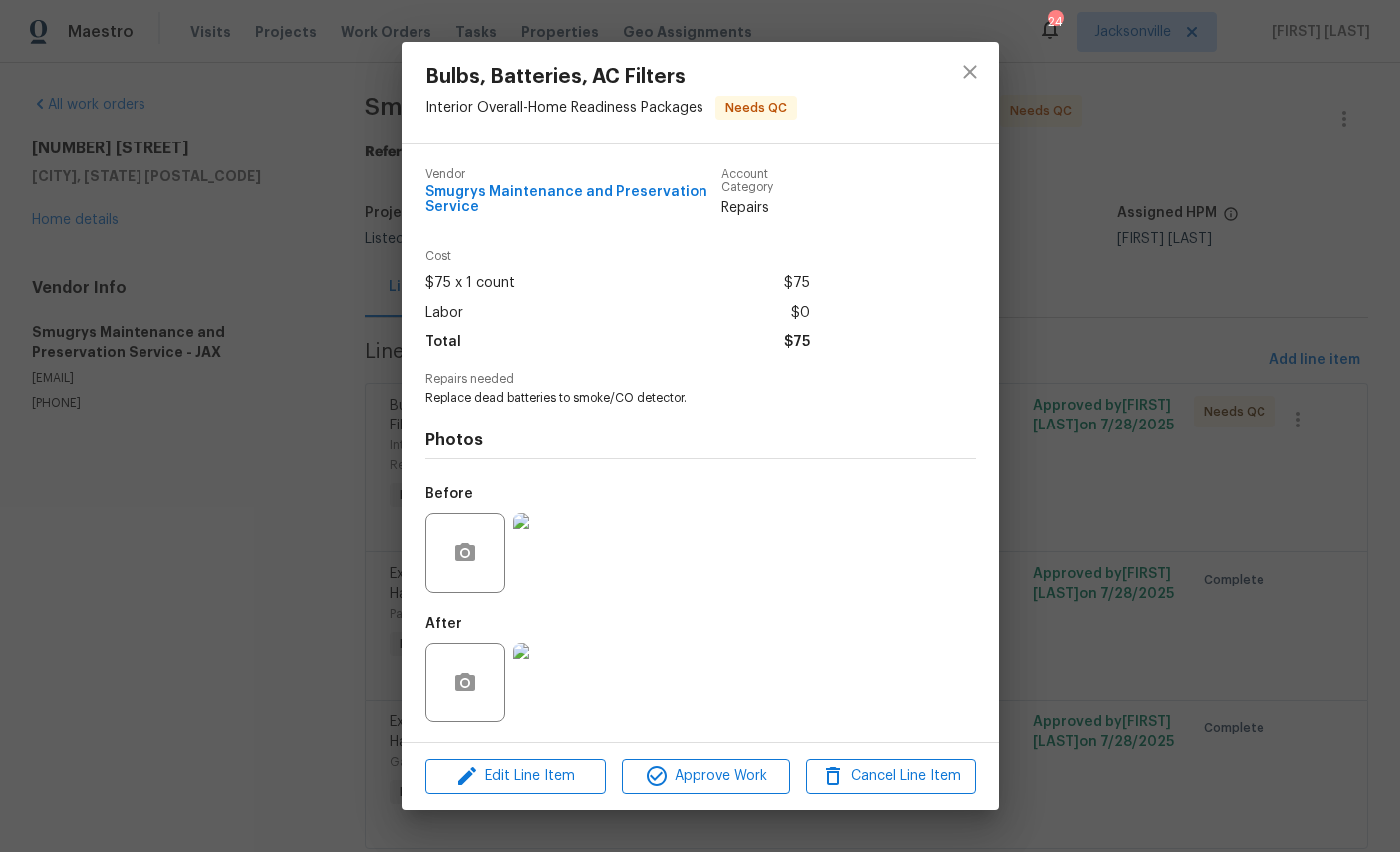 click at bounding box center [553, 683] 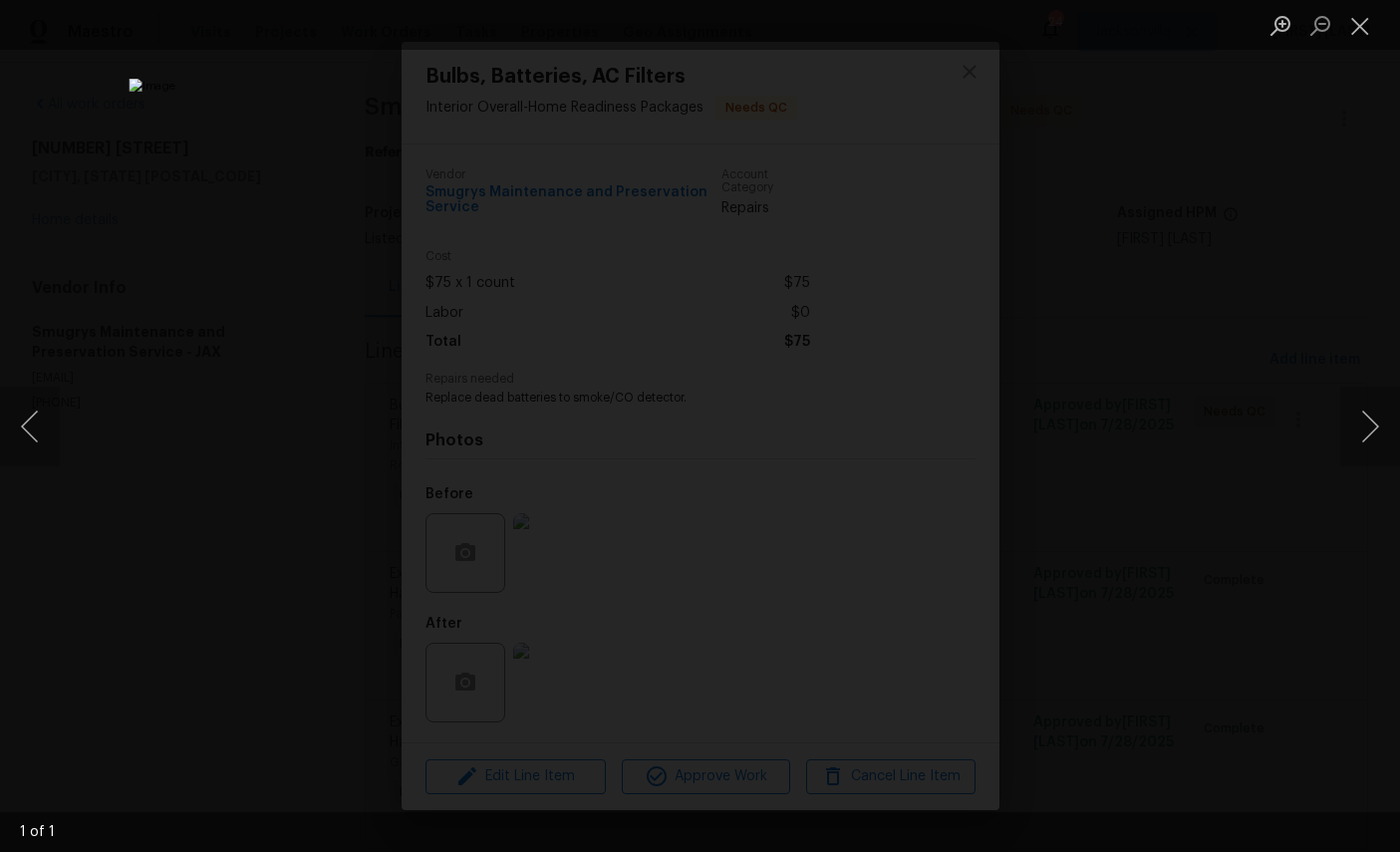 click at bounding box center [1360, 25] 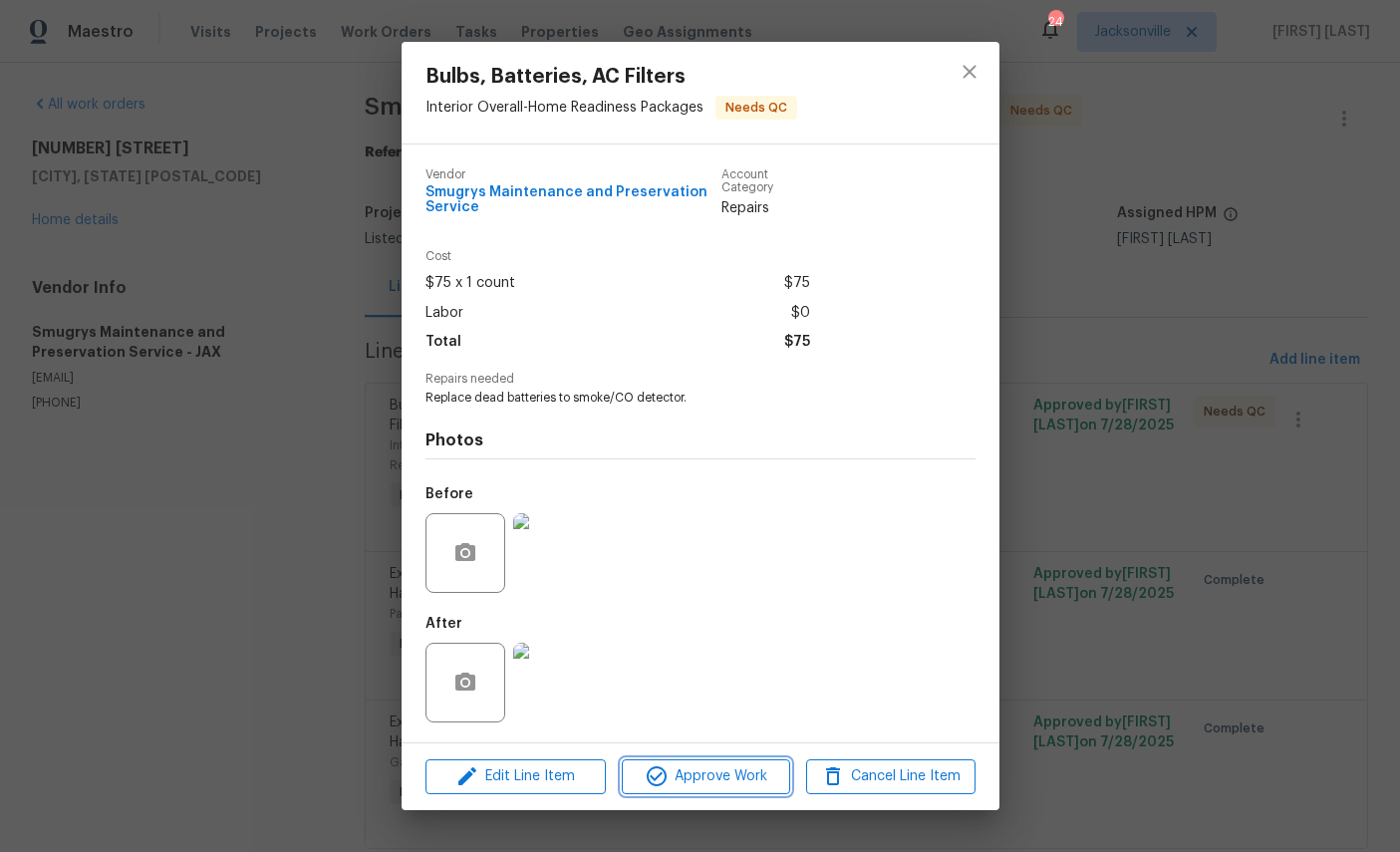 click on "Approve Work" at bounding box center [705, 776] 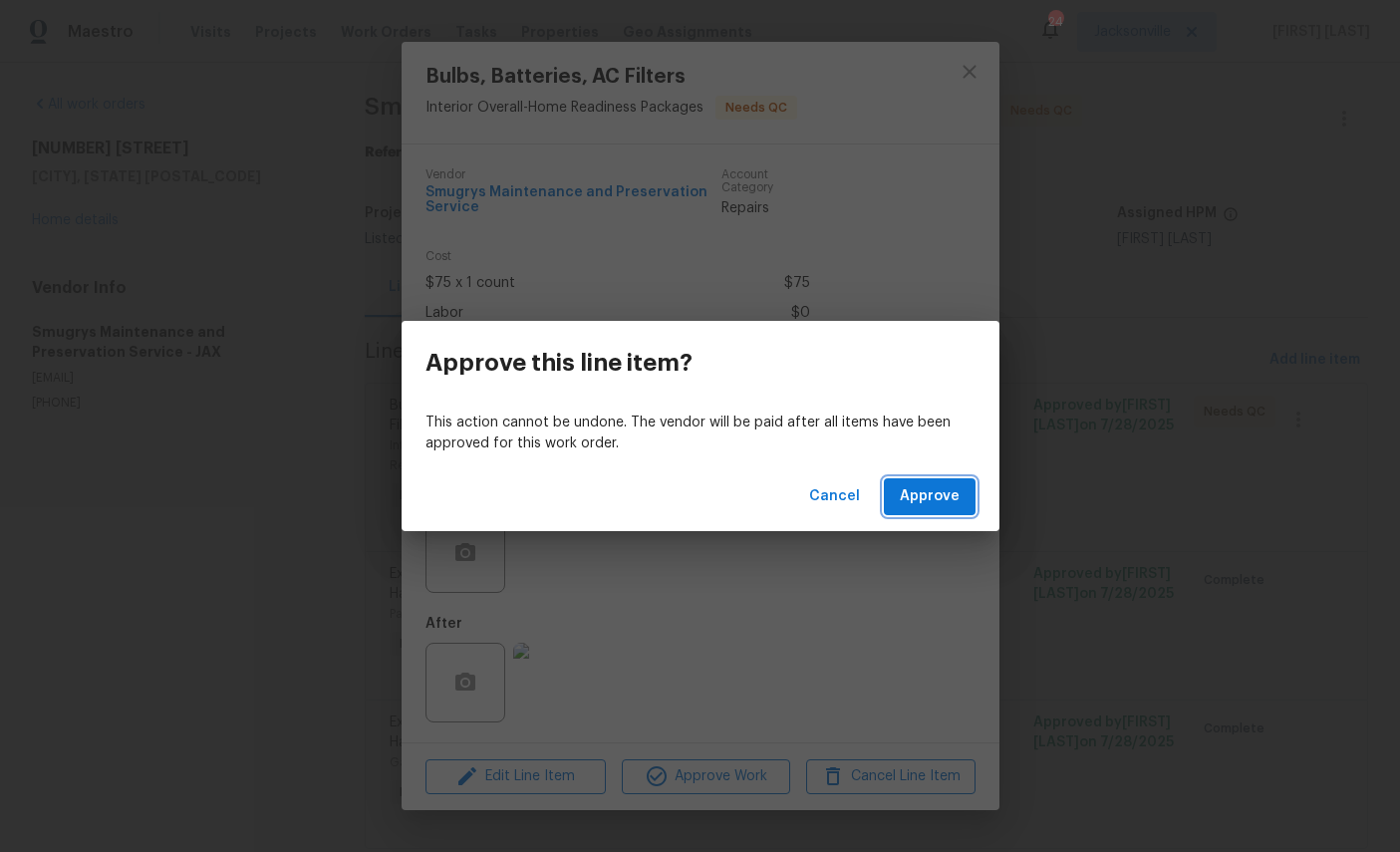 click on "Approve" at bounding box center (930, 496) 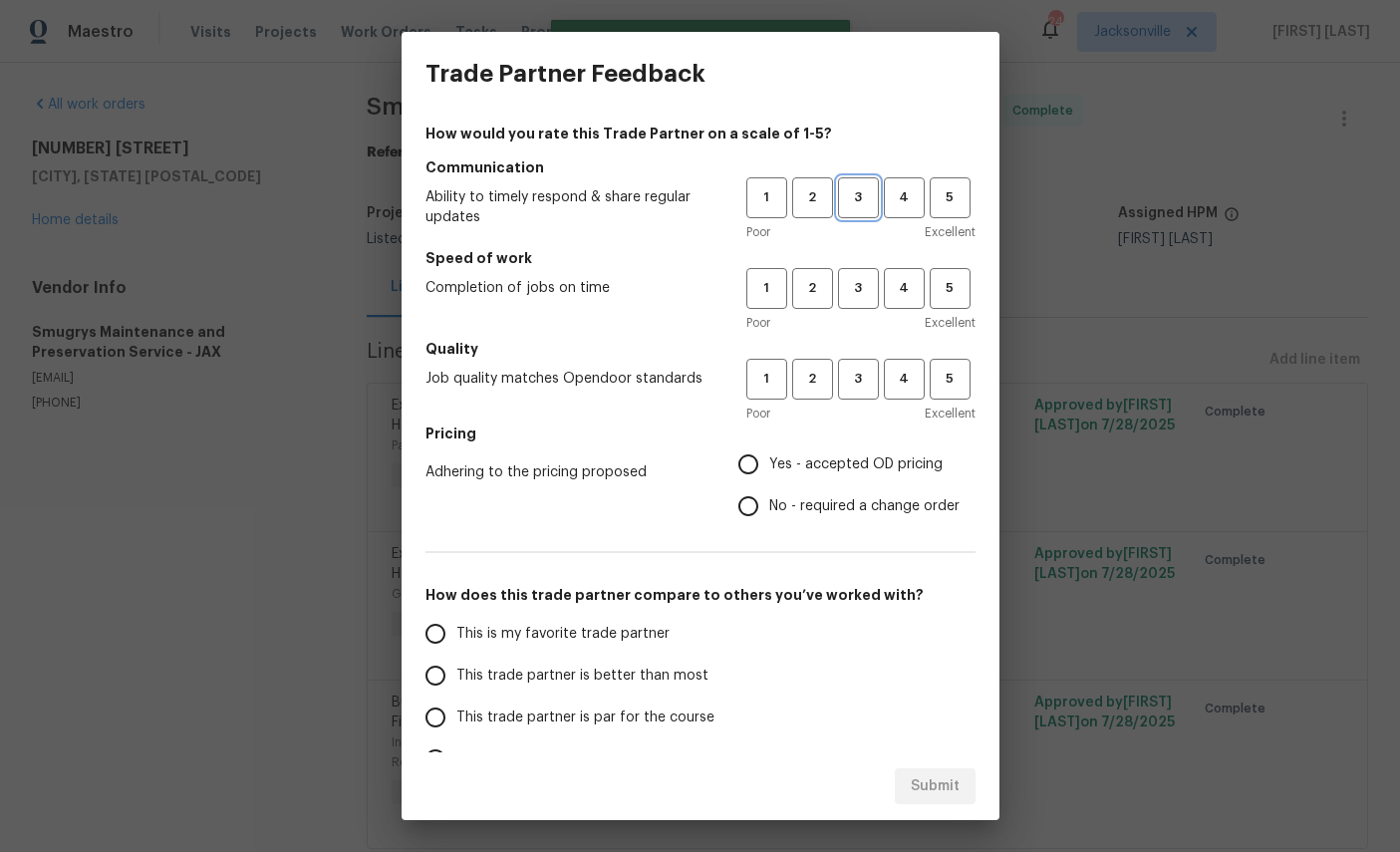 click on "3" at bounding box center (858, 197) 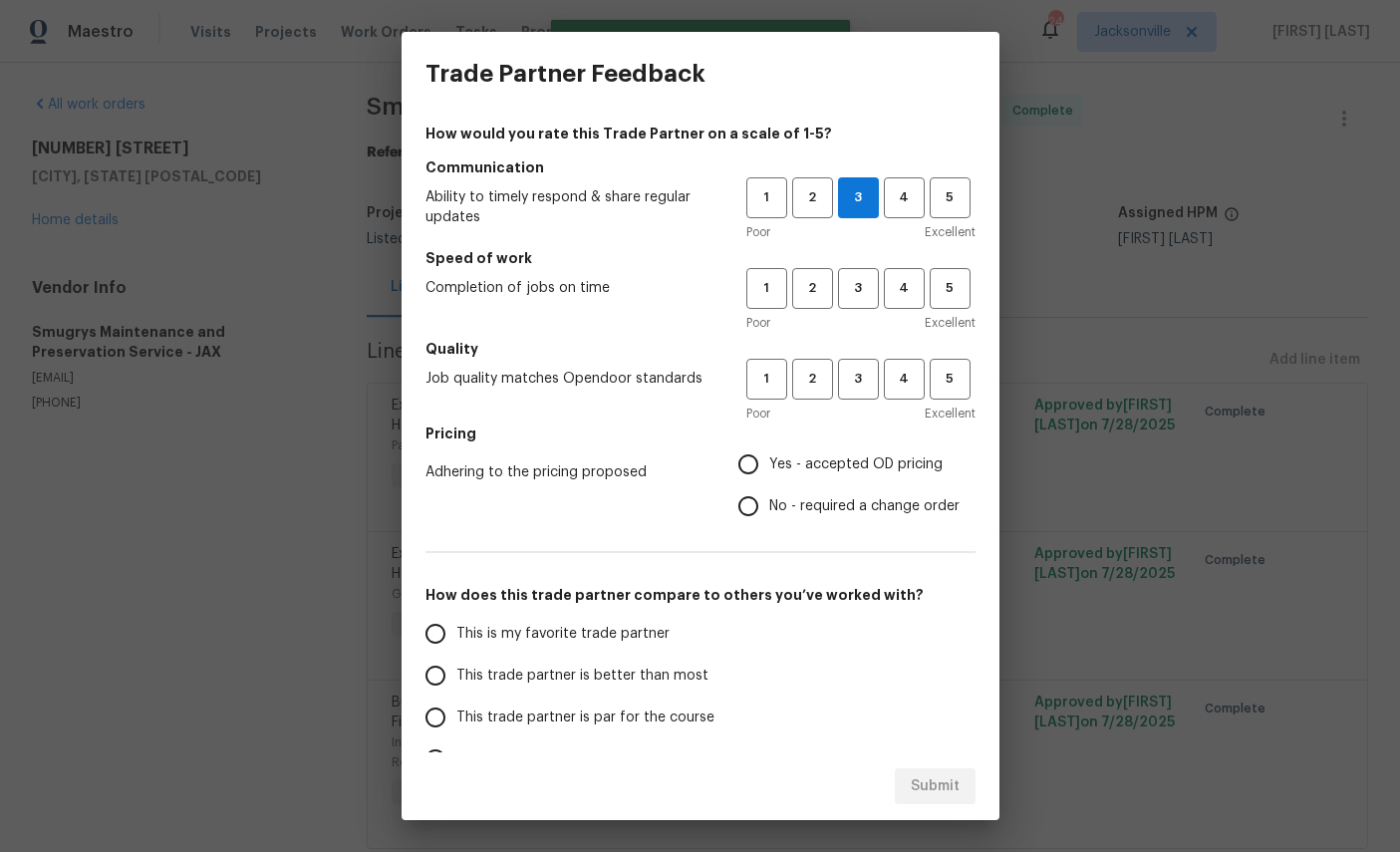 click on "Speed of work" at bounding box center (700, 258) 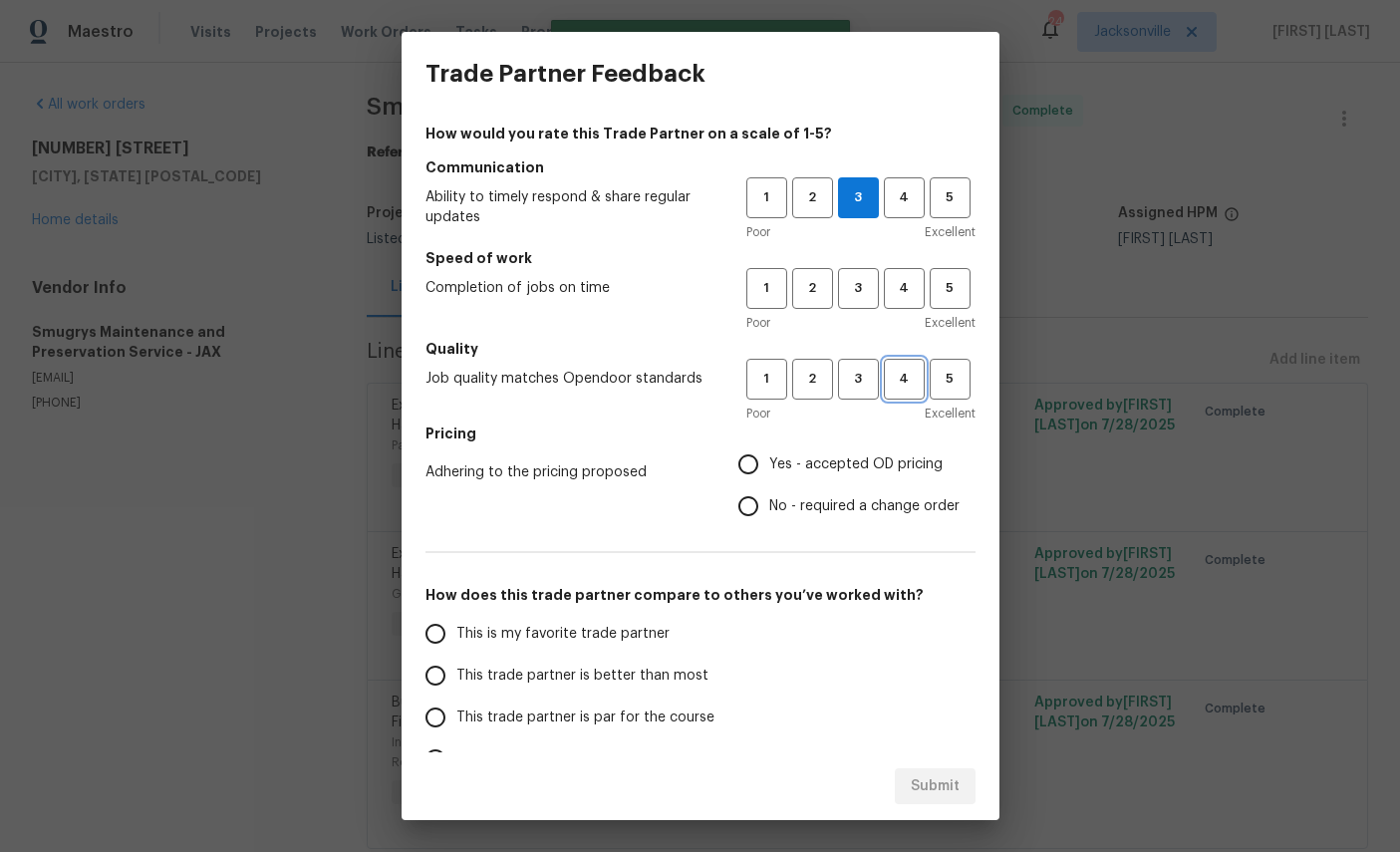 click on "4" at bounding box center [904, 379] 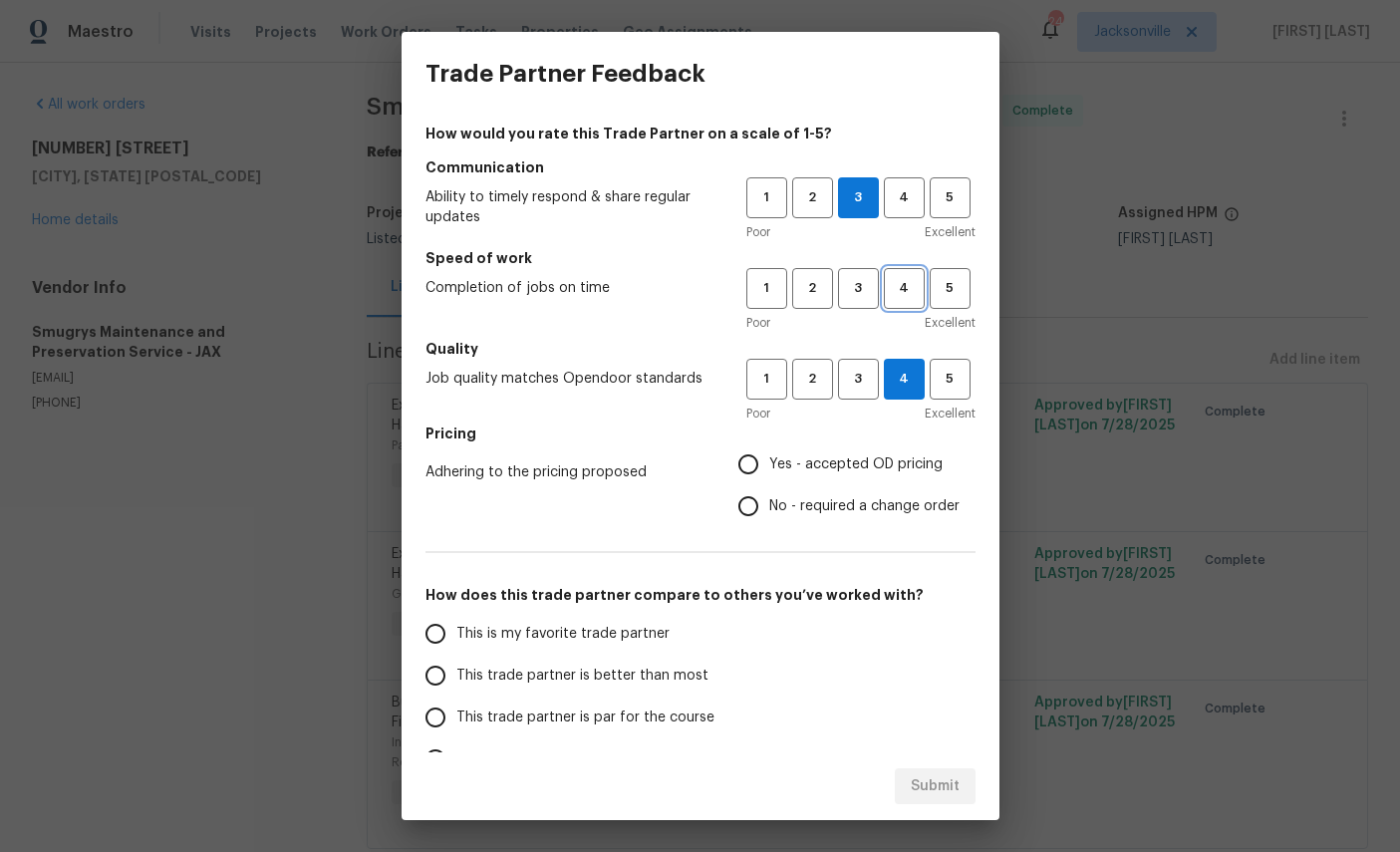click on "4" at bounding box center [904, 288] 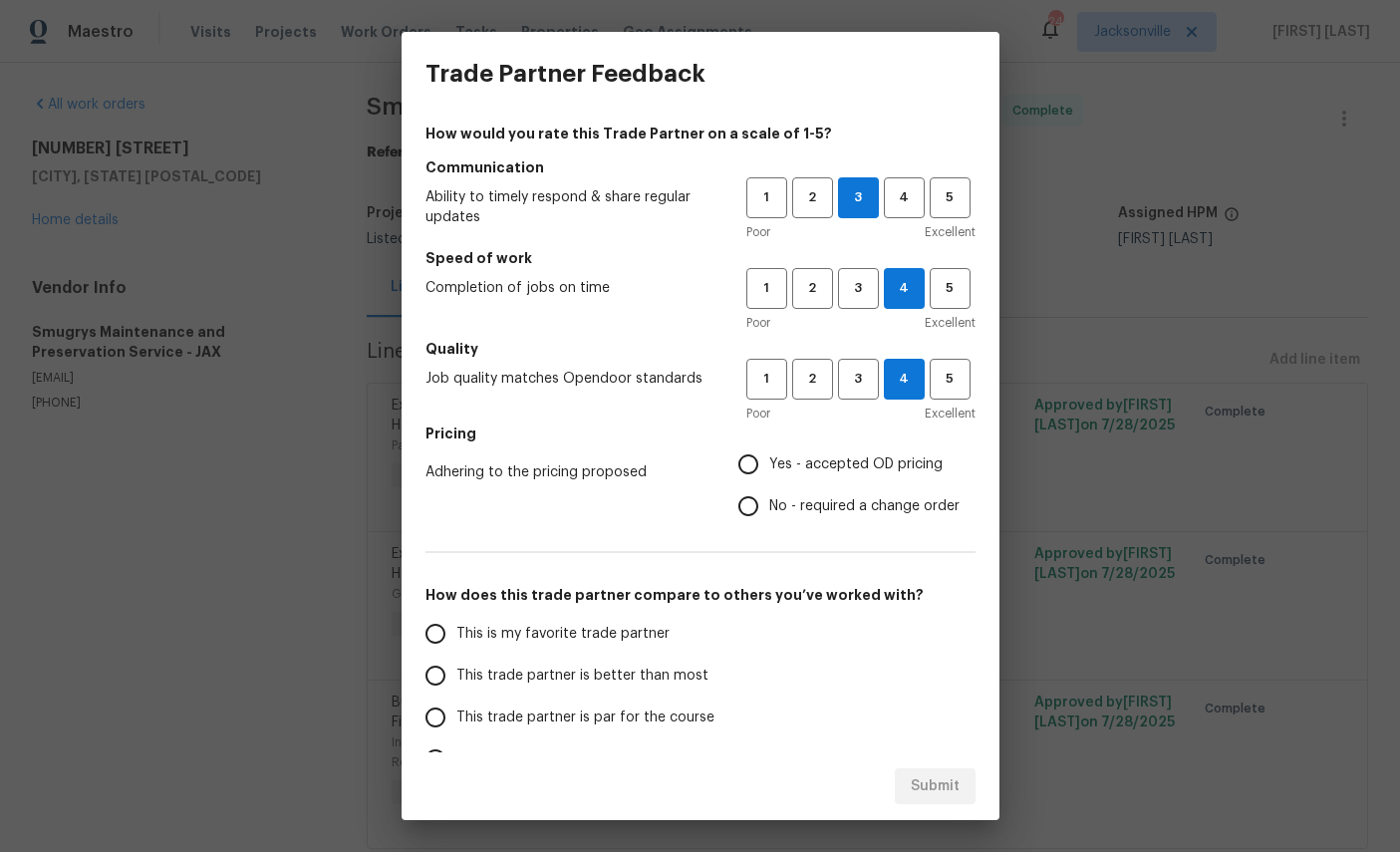 click on "Yes - accepted OD pricing" at bounding box center (843, 464) 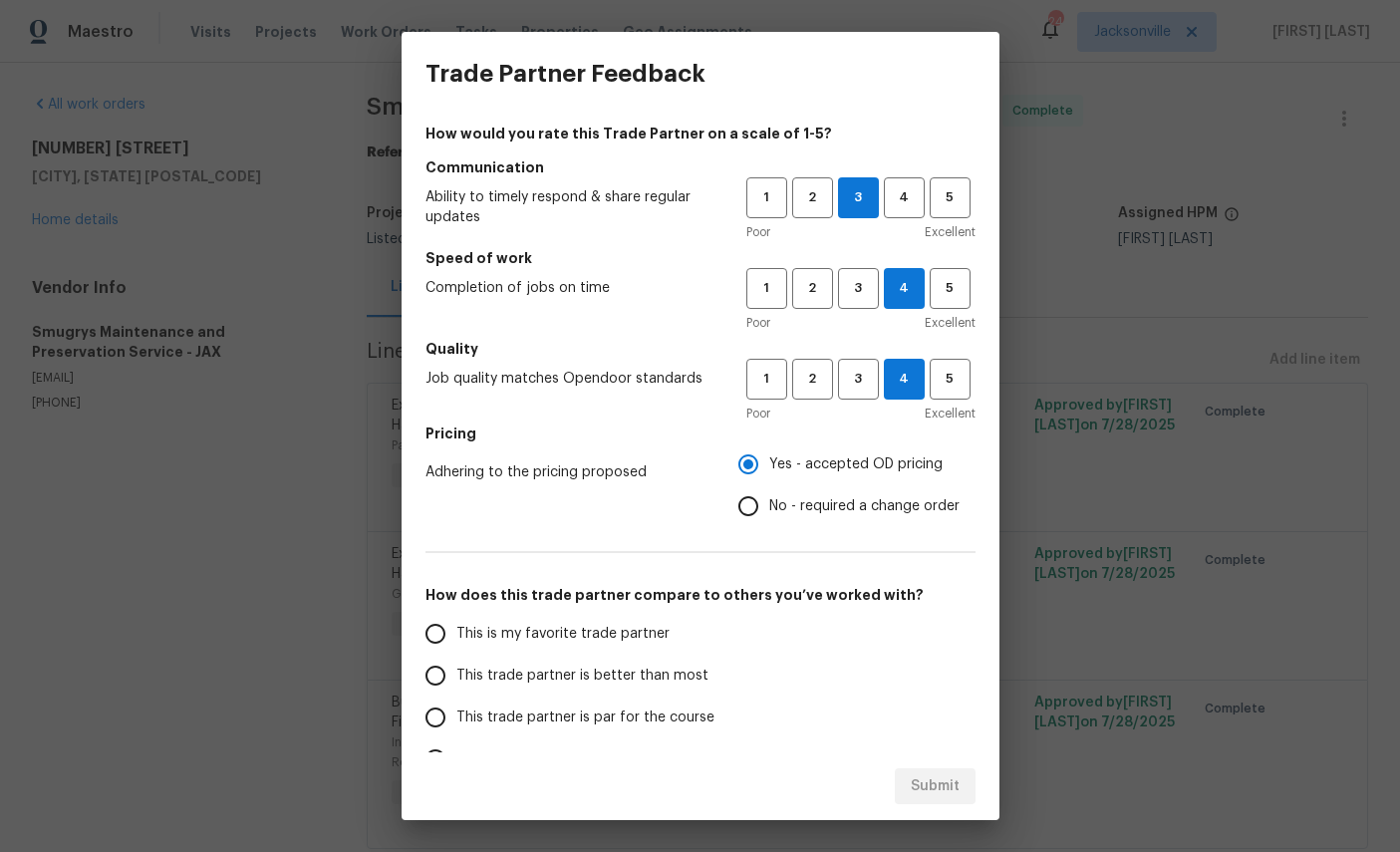 click on "This is my favorite trade partner" at bounding box center (563, 634) 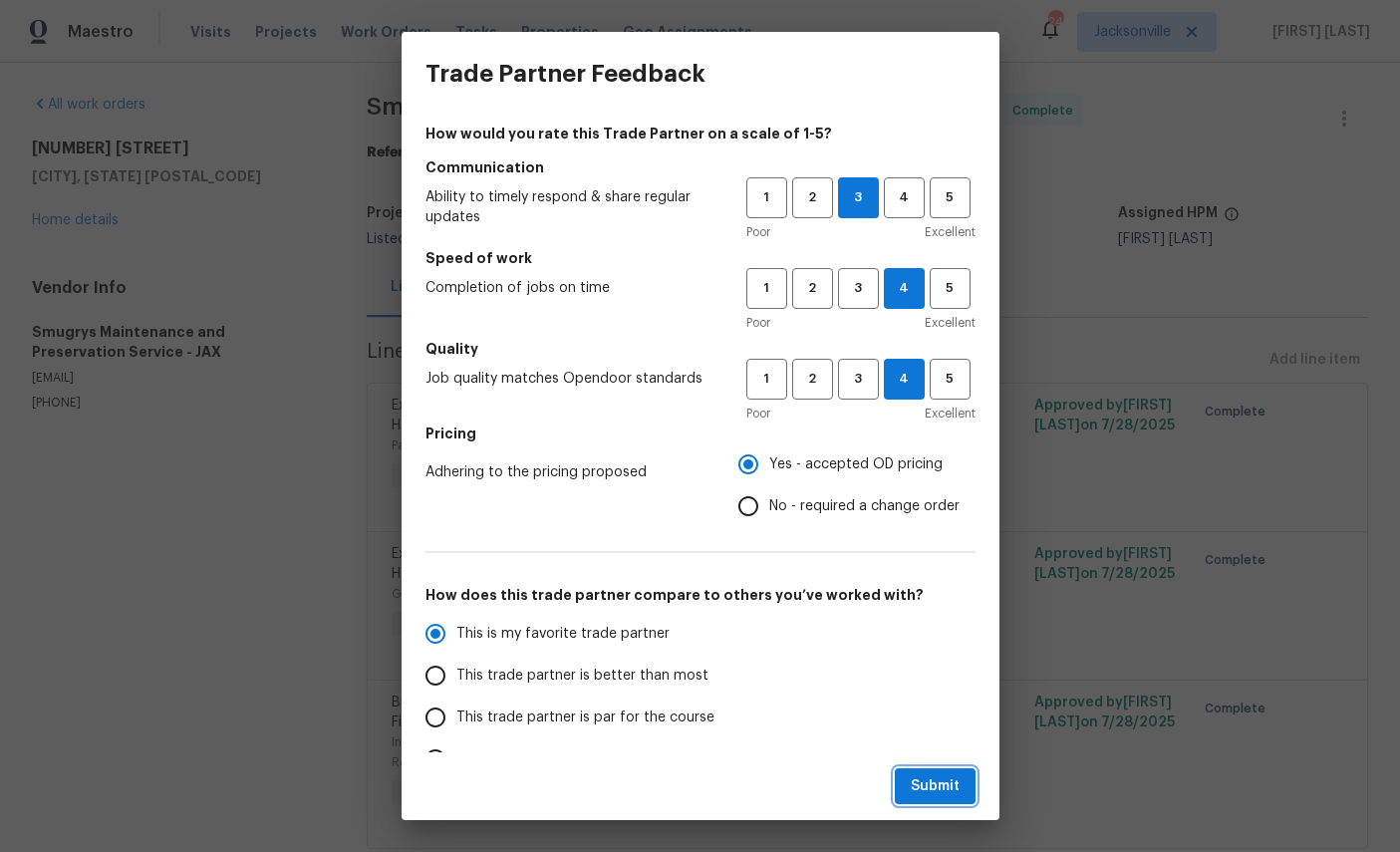click on "Submit" at bounding box center [935, 786] 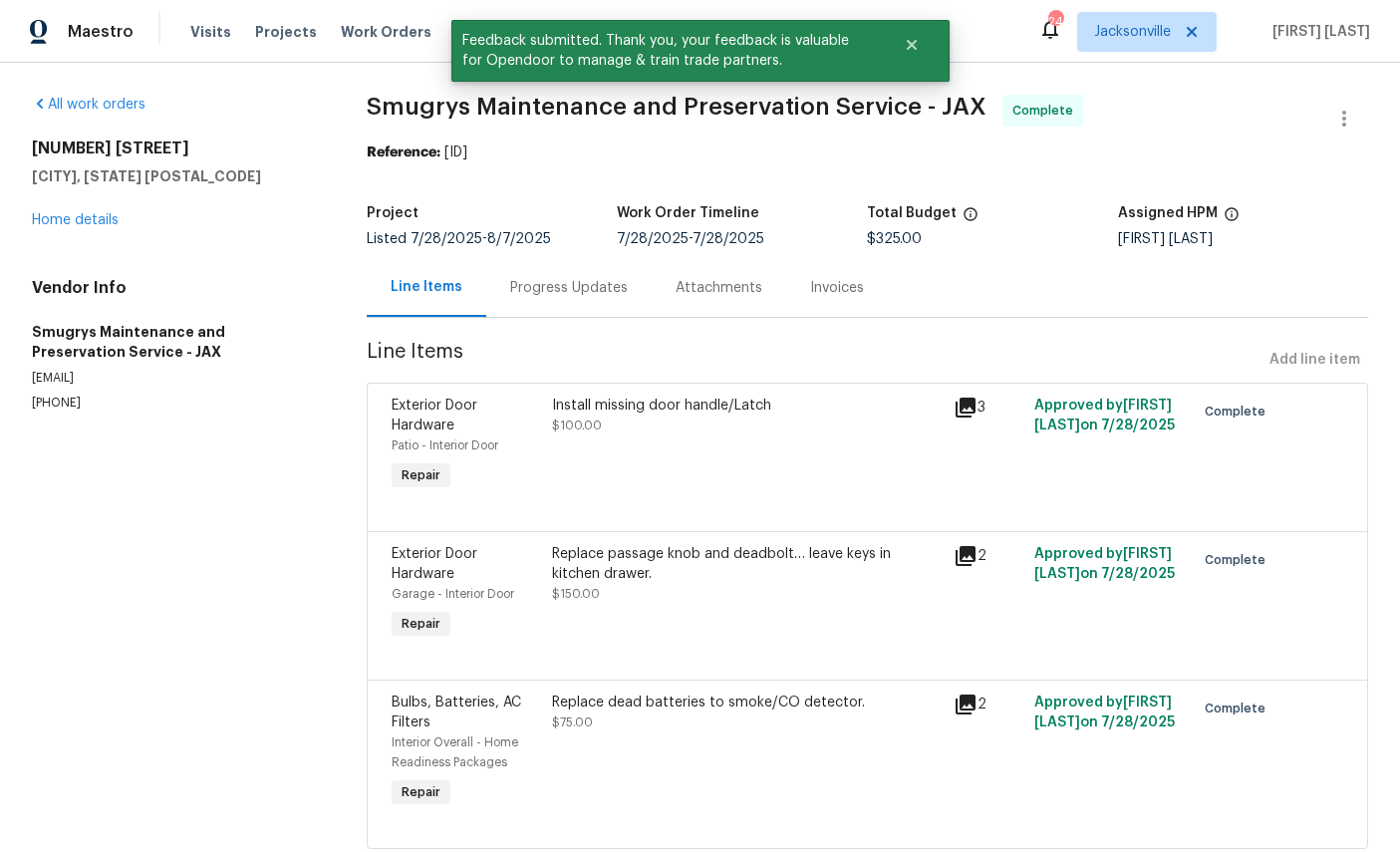 click on "Home details" at bounding box center [75, 220] 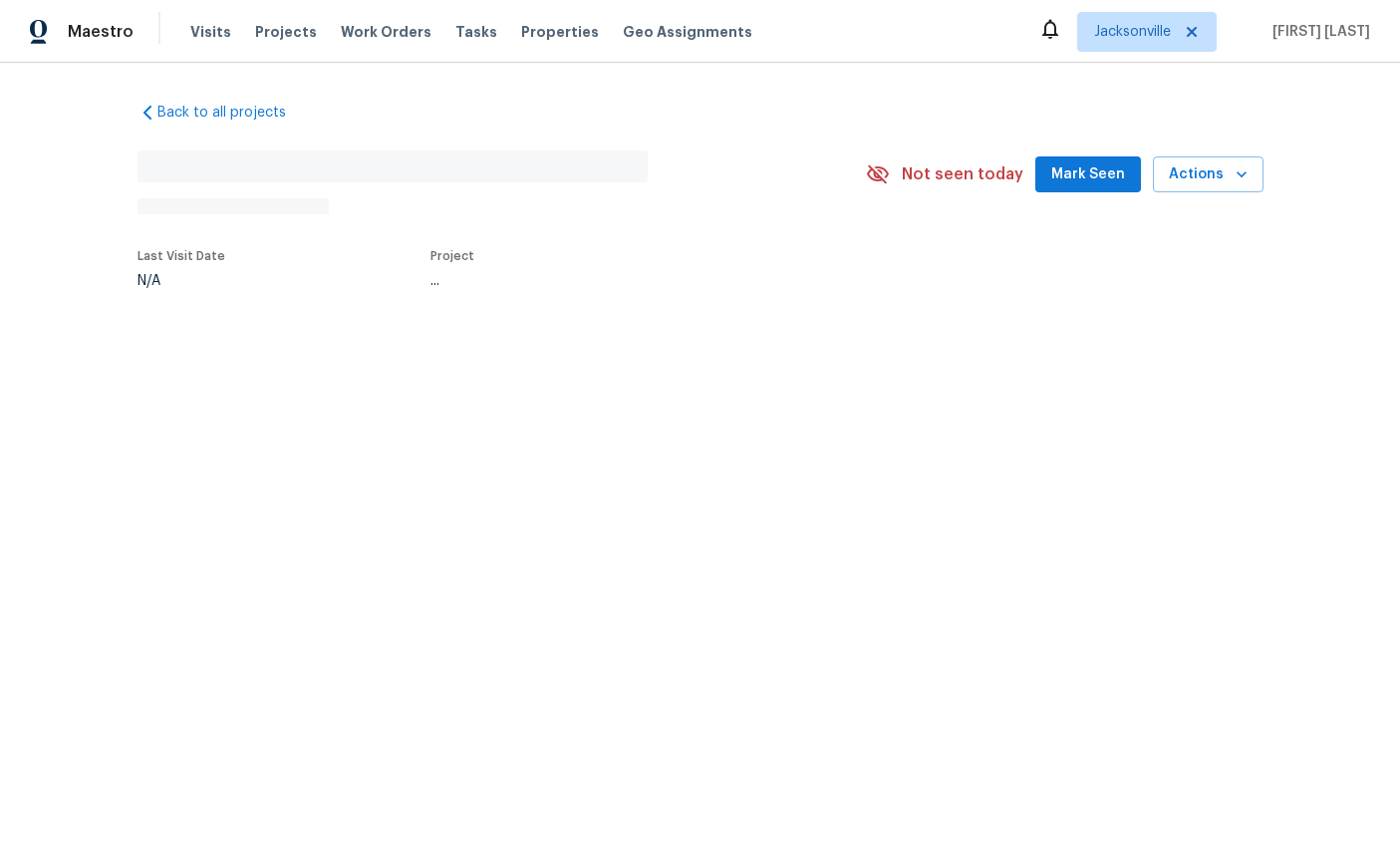 scroll, scrollTop: 0, scrollLeft: 0, axis: both 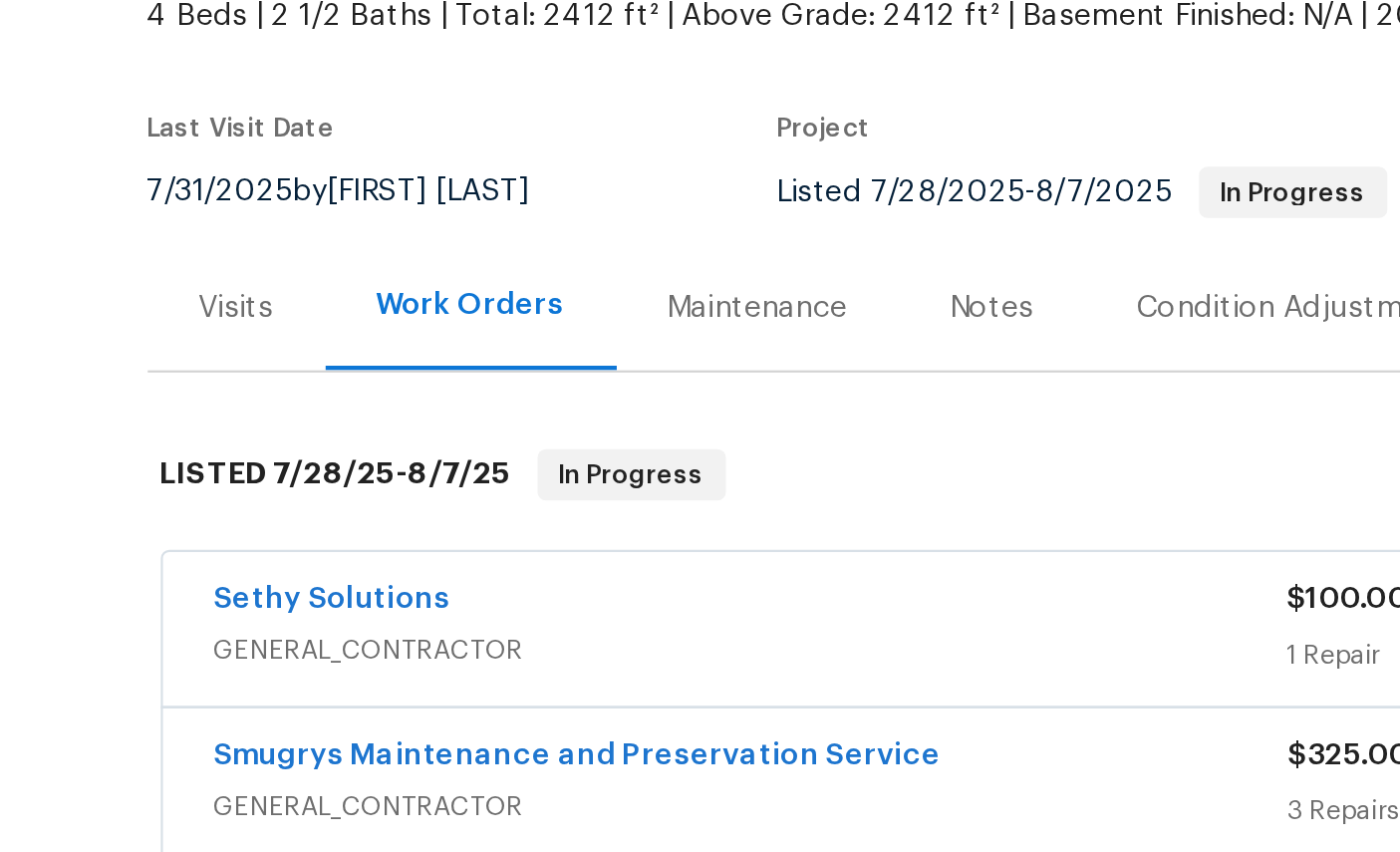 click on "Sethy Solutions" at bounding box center [223, 487] 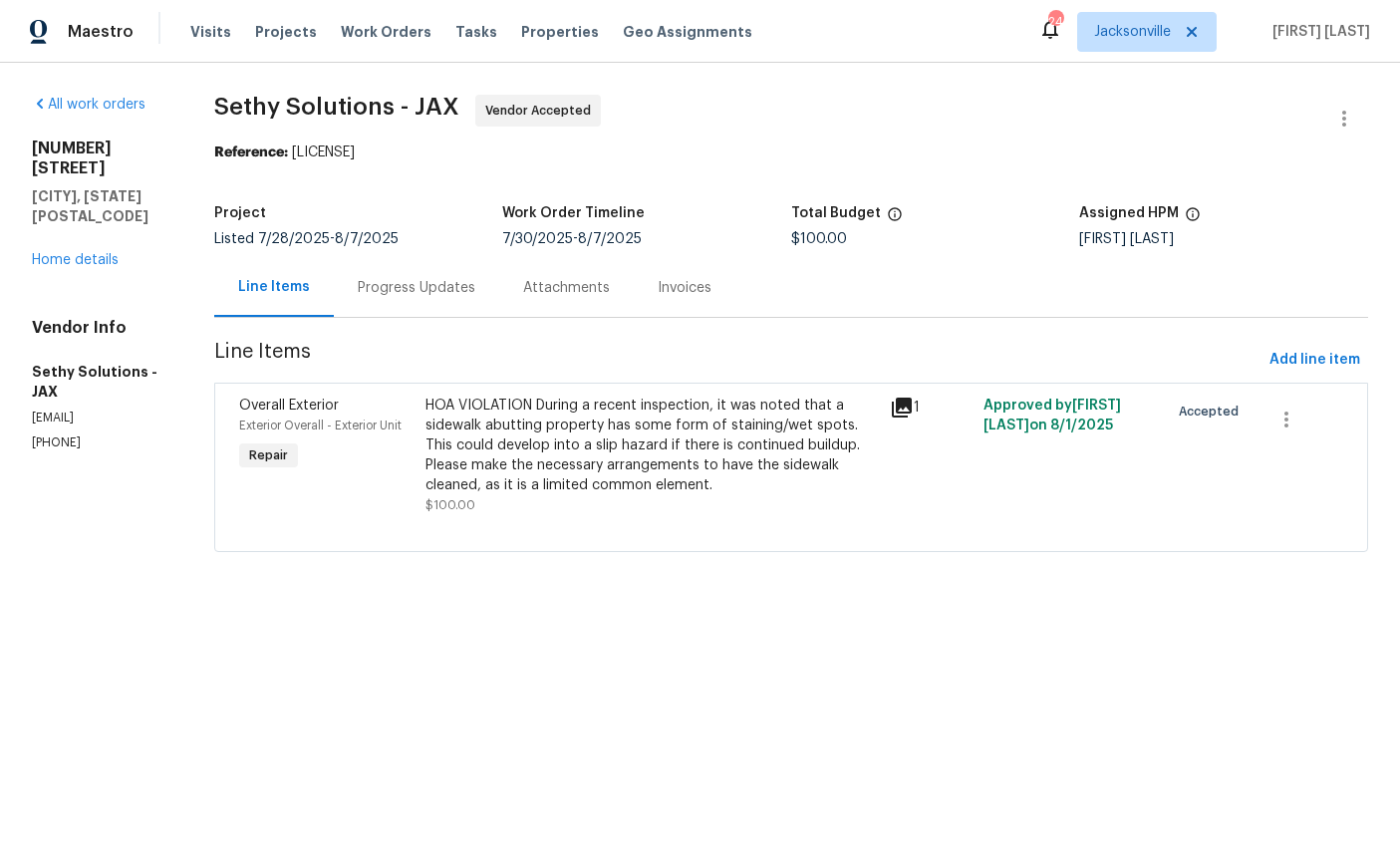 click on "34 Fremont Ave Saint Augustine, FL 32095 Home details" at bounding box center (99, 204) 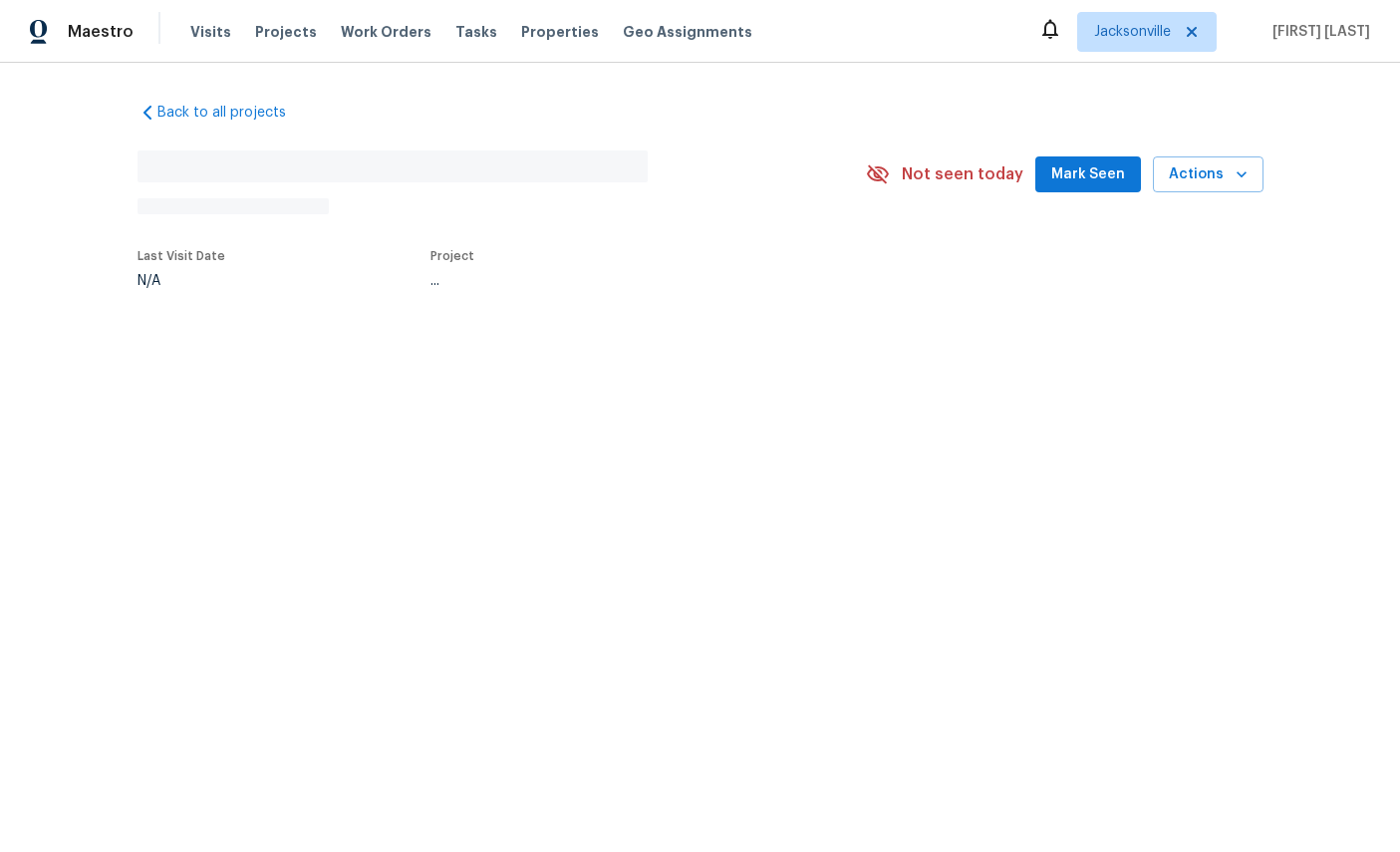 scroll, scrollTop: 0, scrollLeft: 0, axis: both 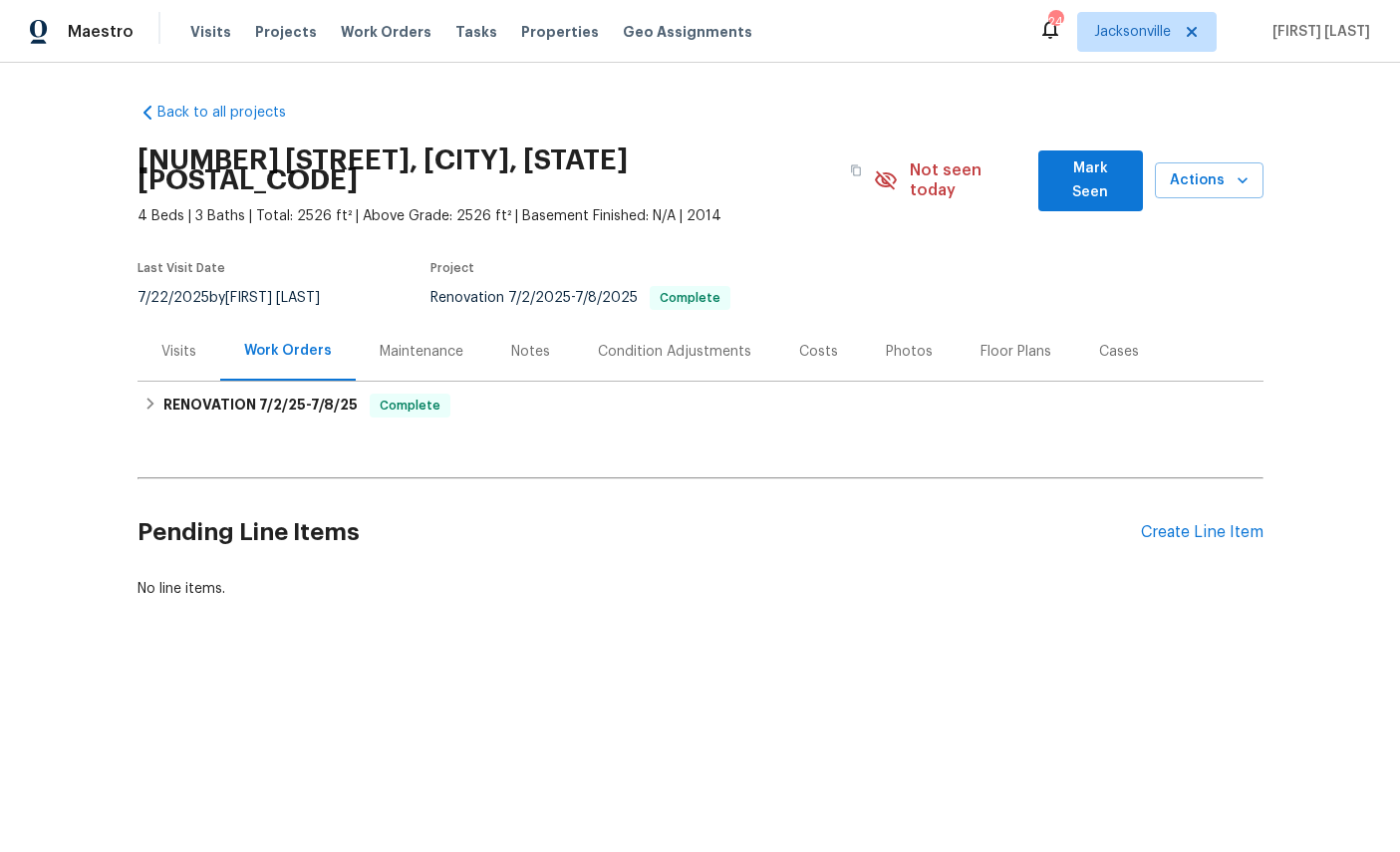 click on "Work Orders" at bounding box center [386, 32] 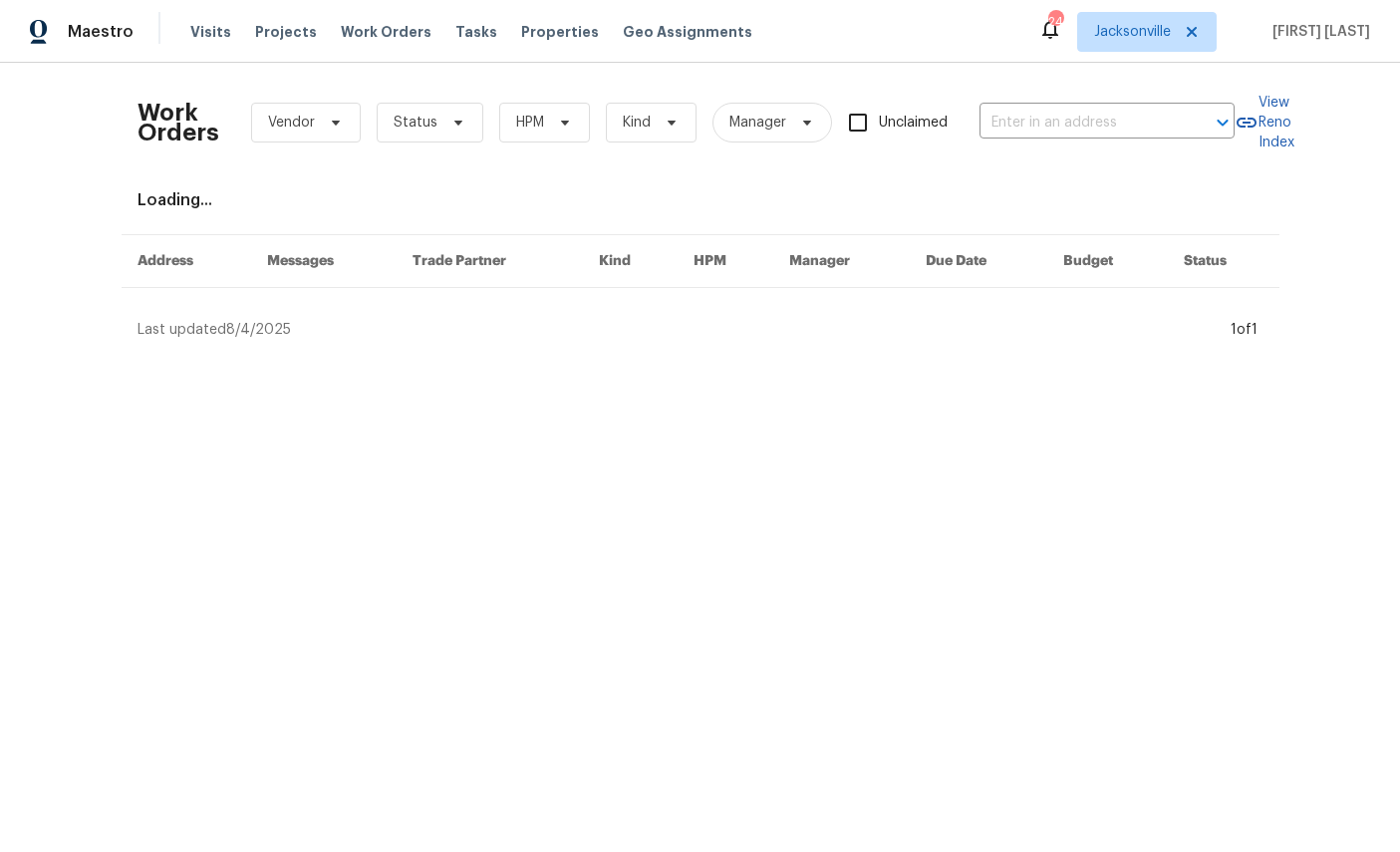 click on "Work Orders" at bounding box center [386, 32] 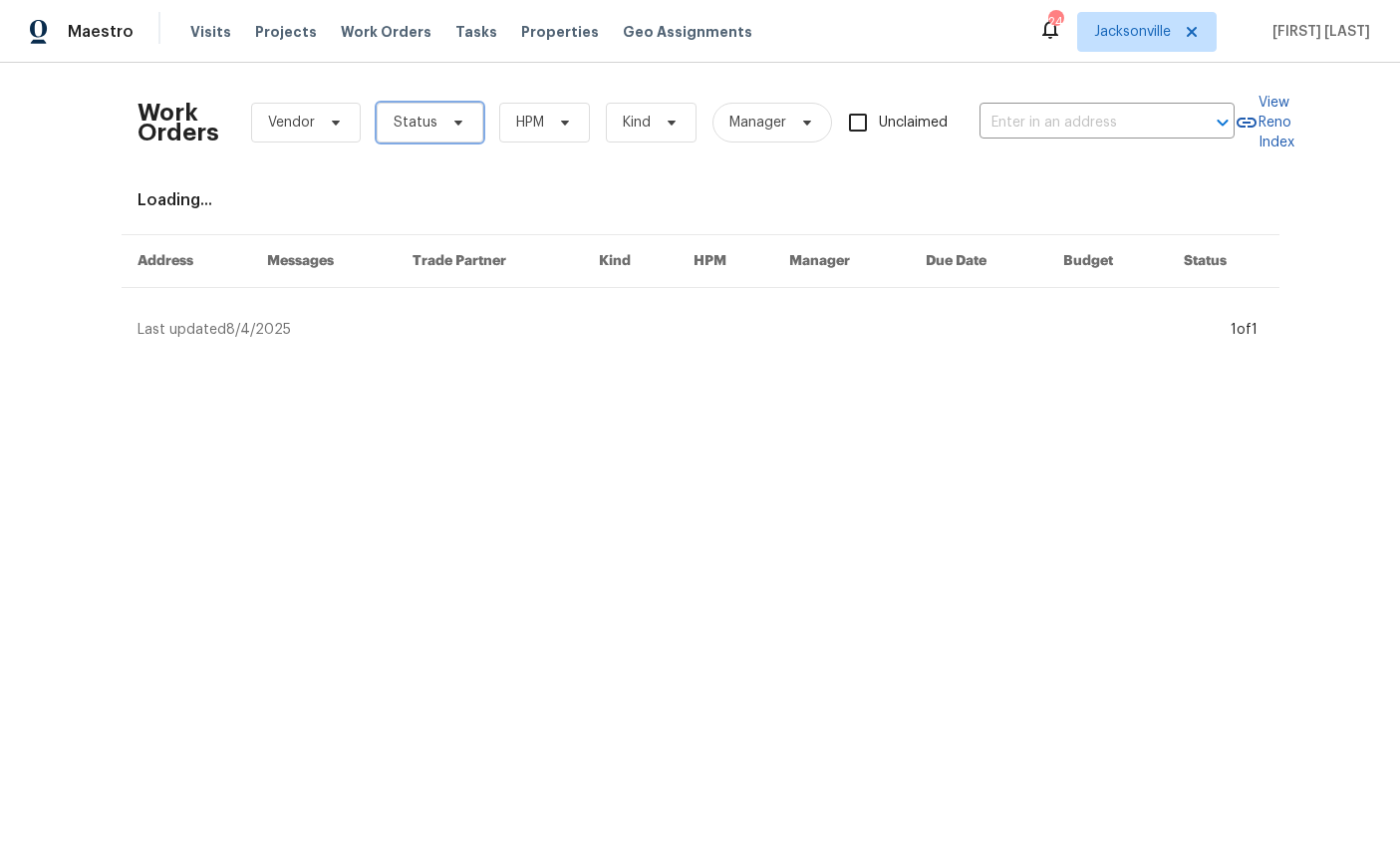 click on "Status" at bounding box center [416, 123] 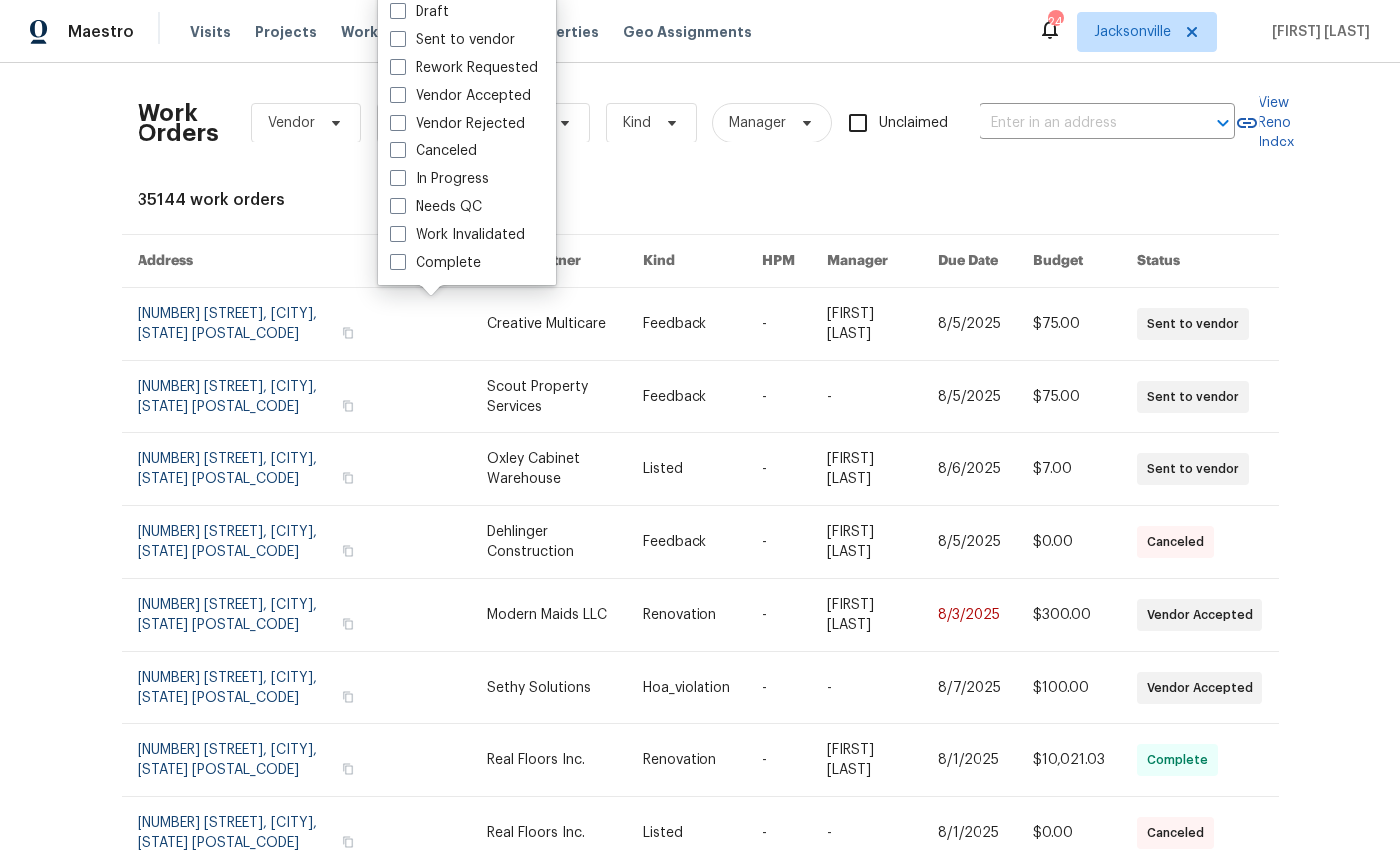 click on "Needs QC" at bounding box center (435, 207) 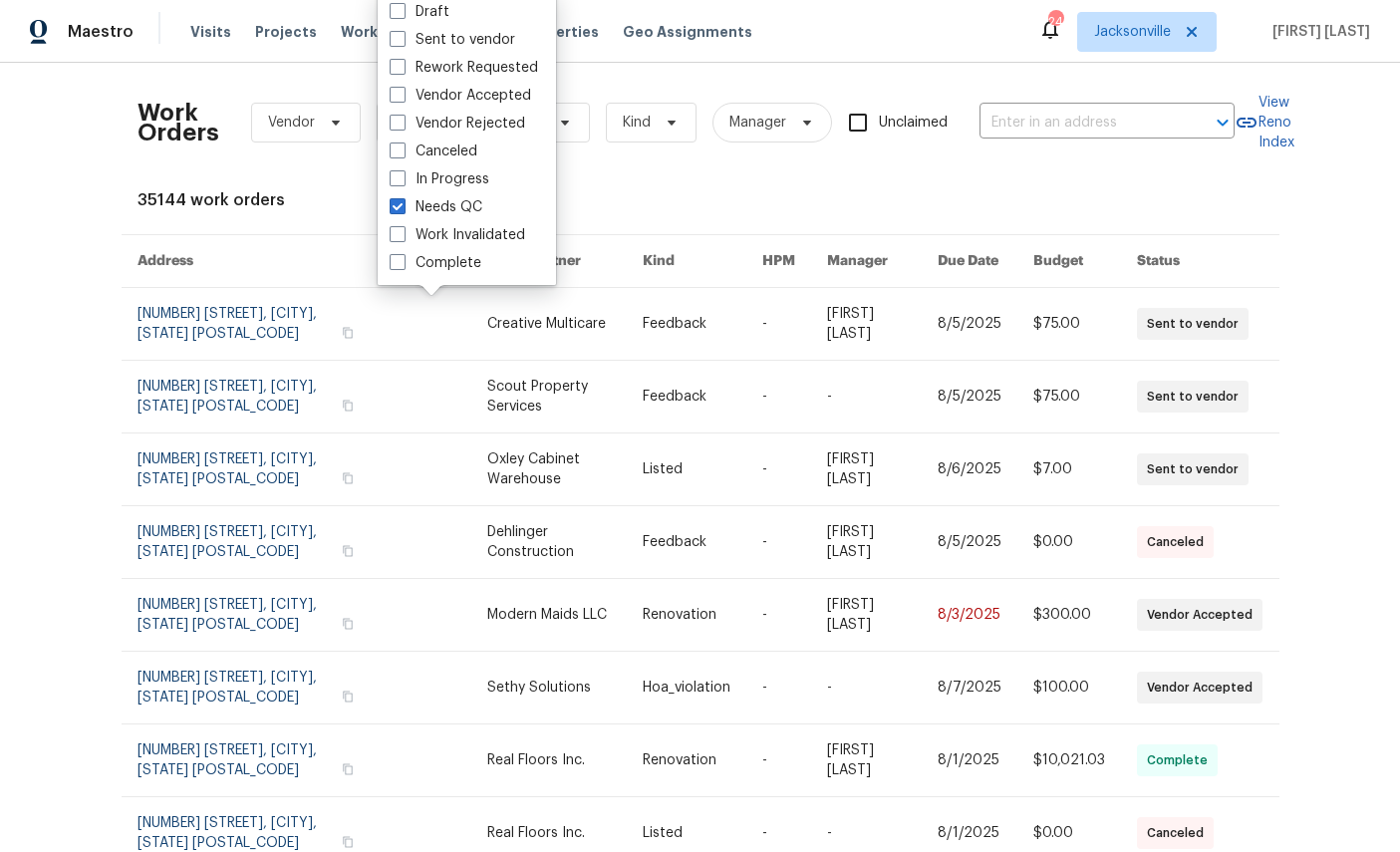 checkbox on "true" 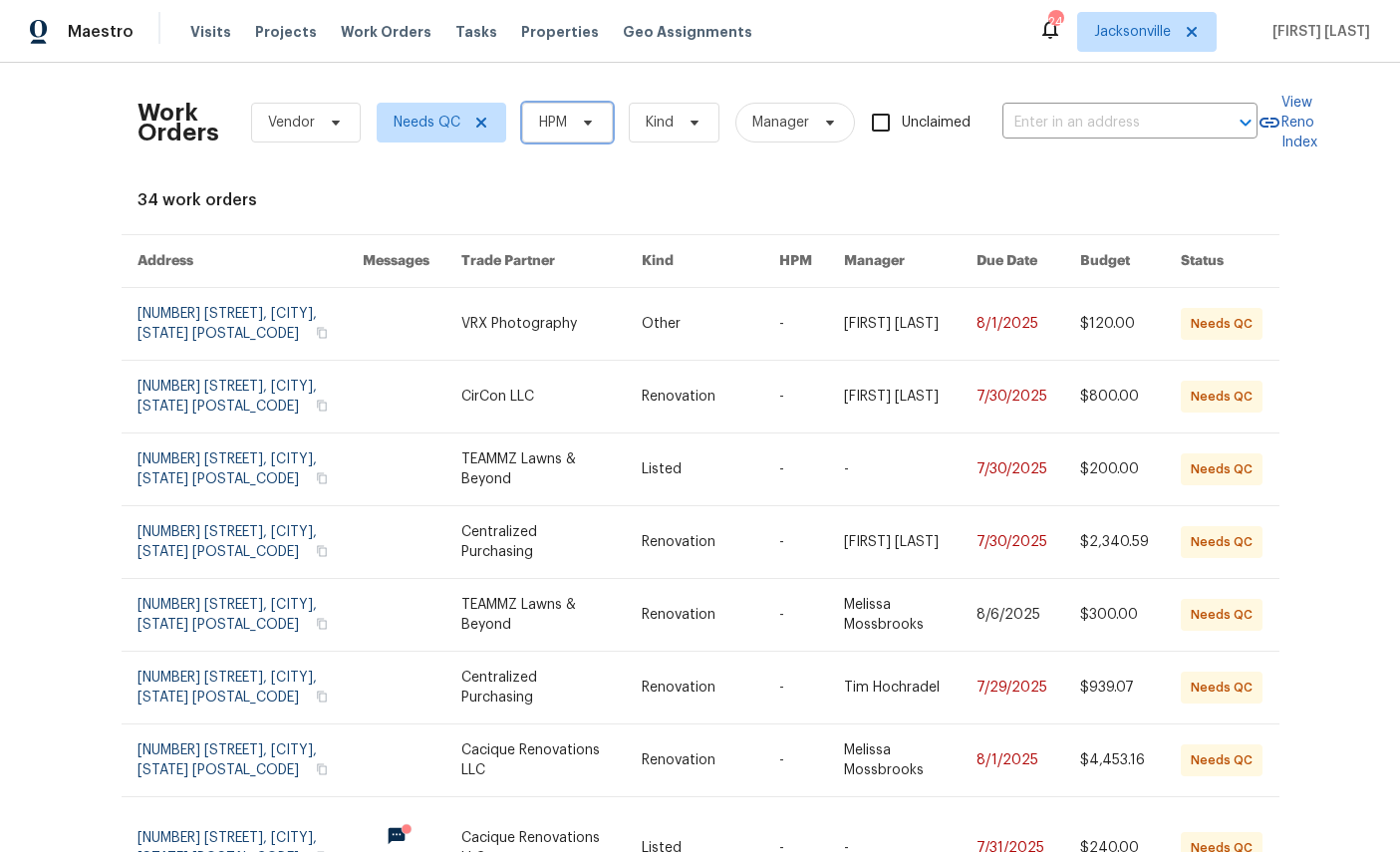 click on "HPM" at bounding box center [567, 123] 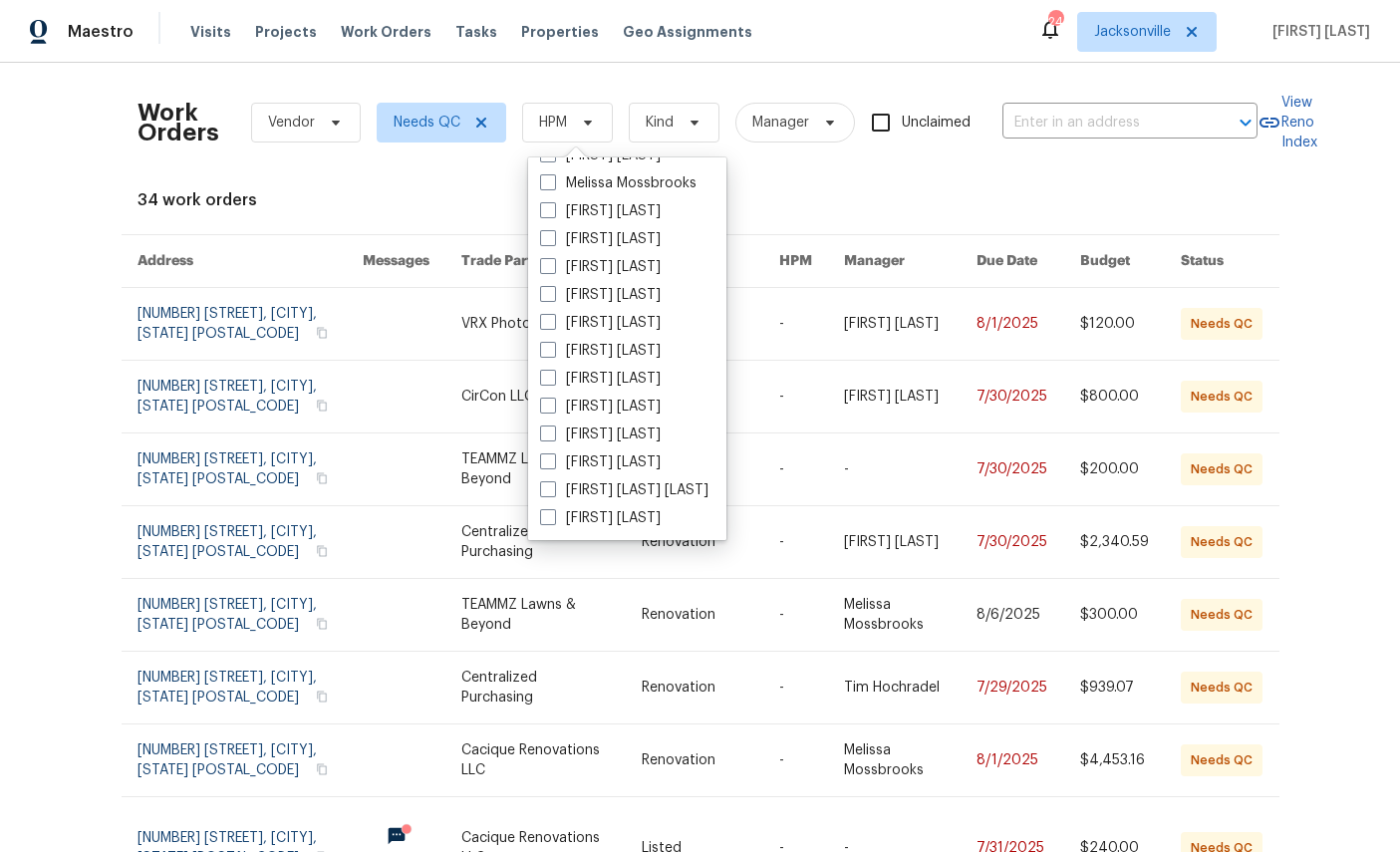scroll, scrollTop: 387, scrollLeft: 0, axis: vertical 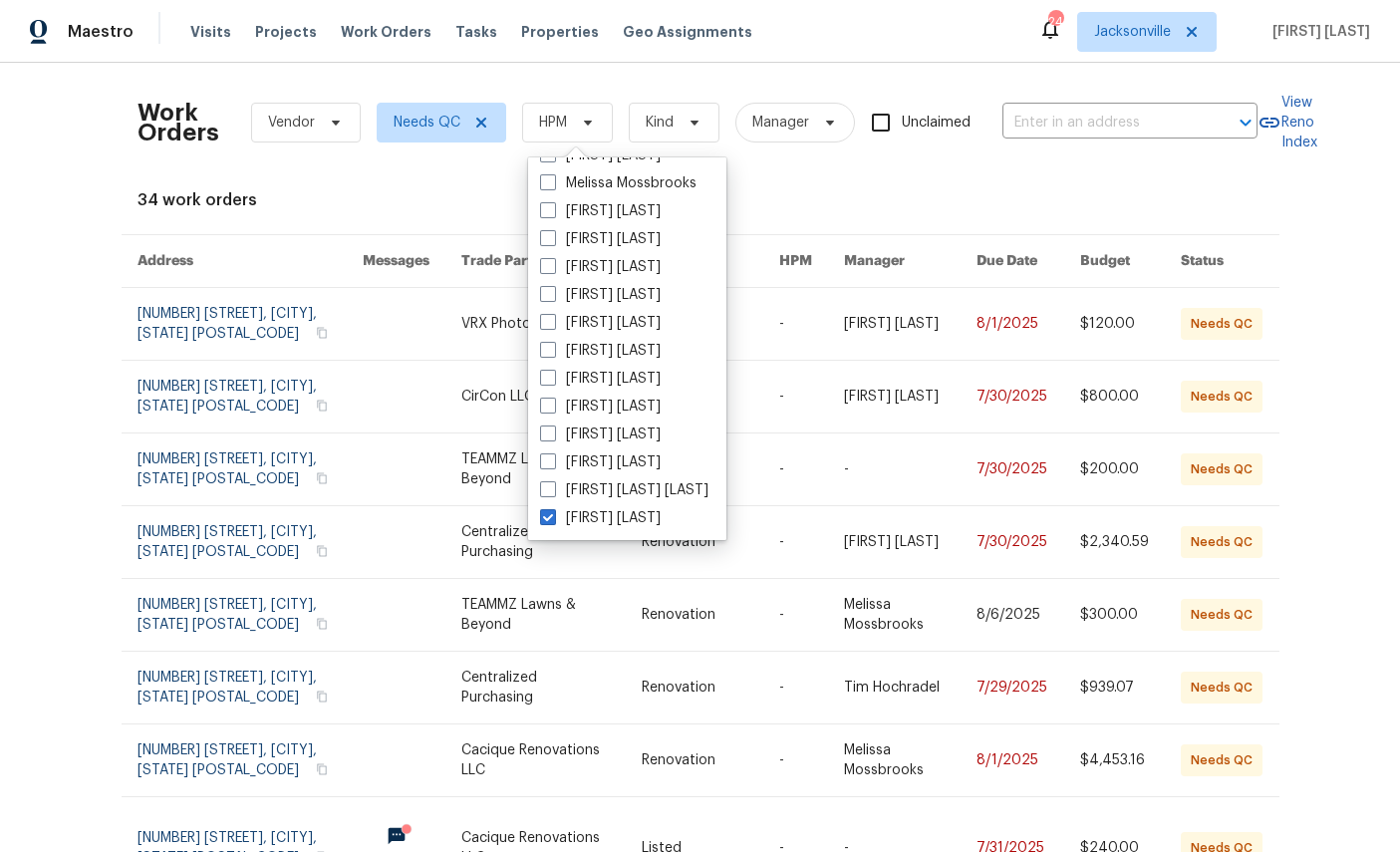 checkbox on "true" 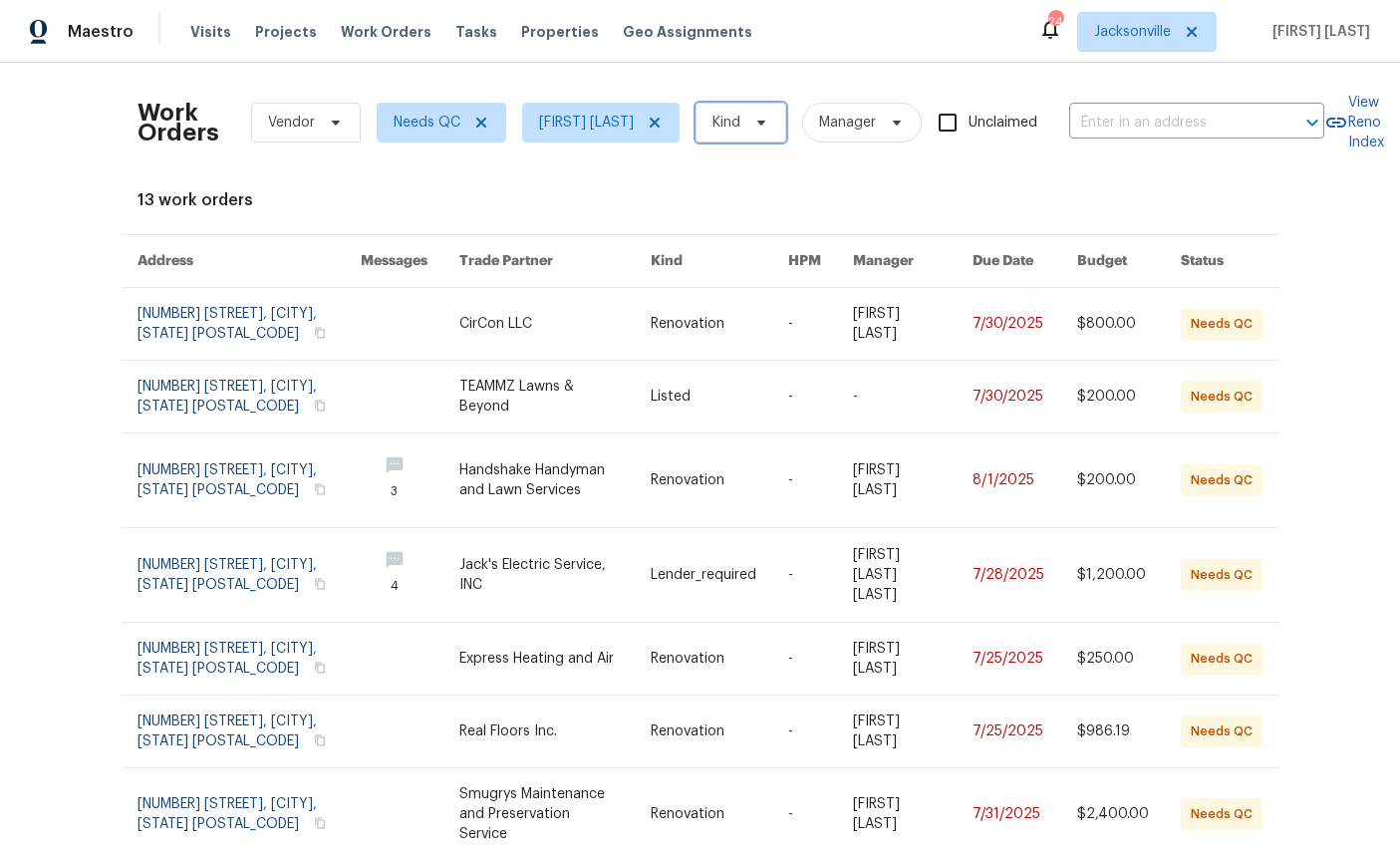 click on "Kind" at bounding box center (726, 123) 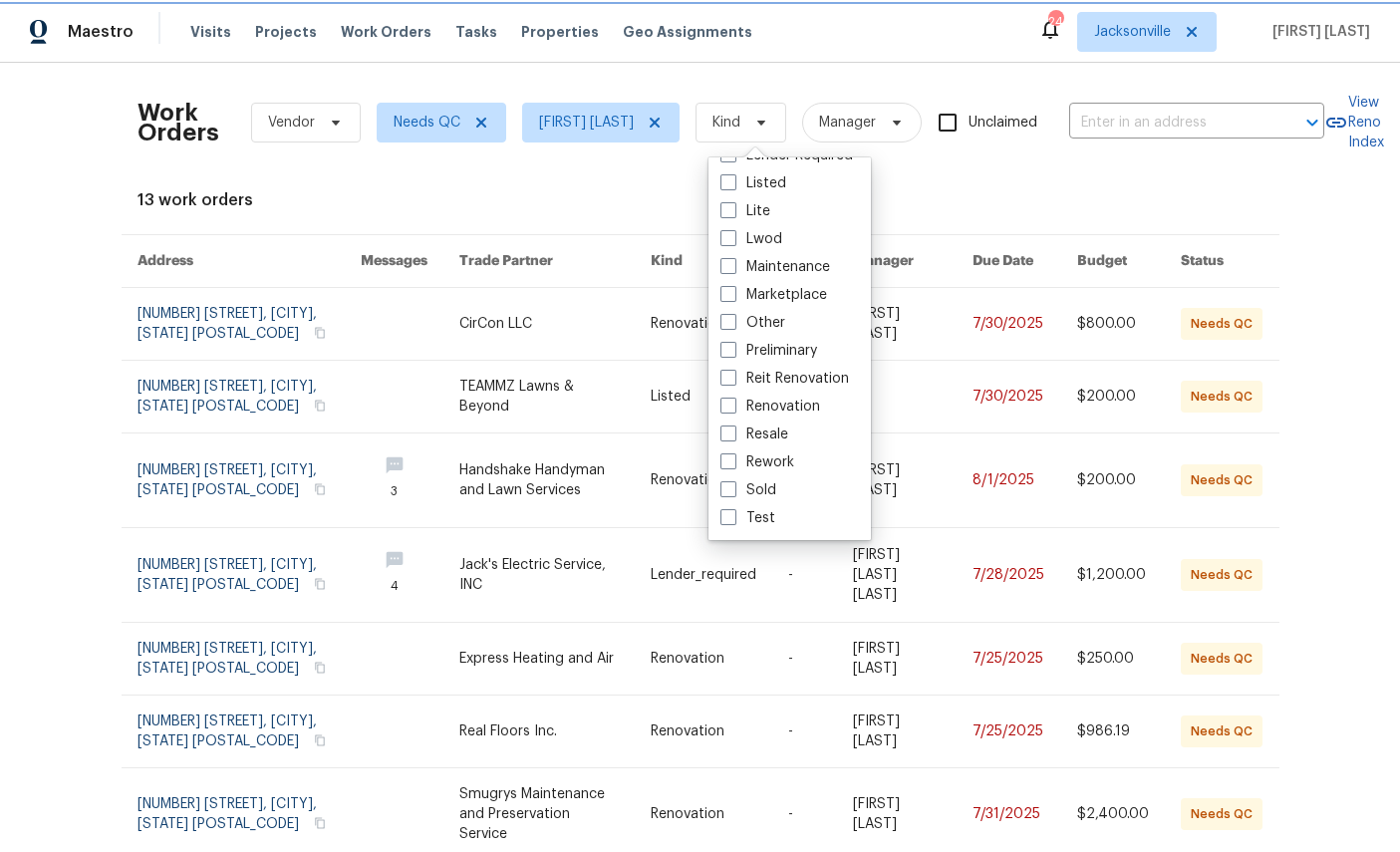 scroll, scrollTop: 163, scrollLeft: 0, axis: vertical 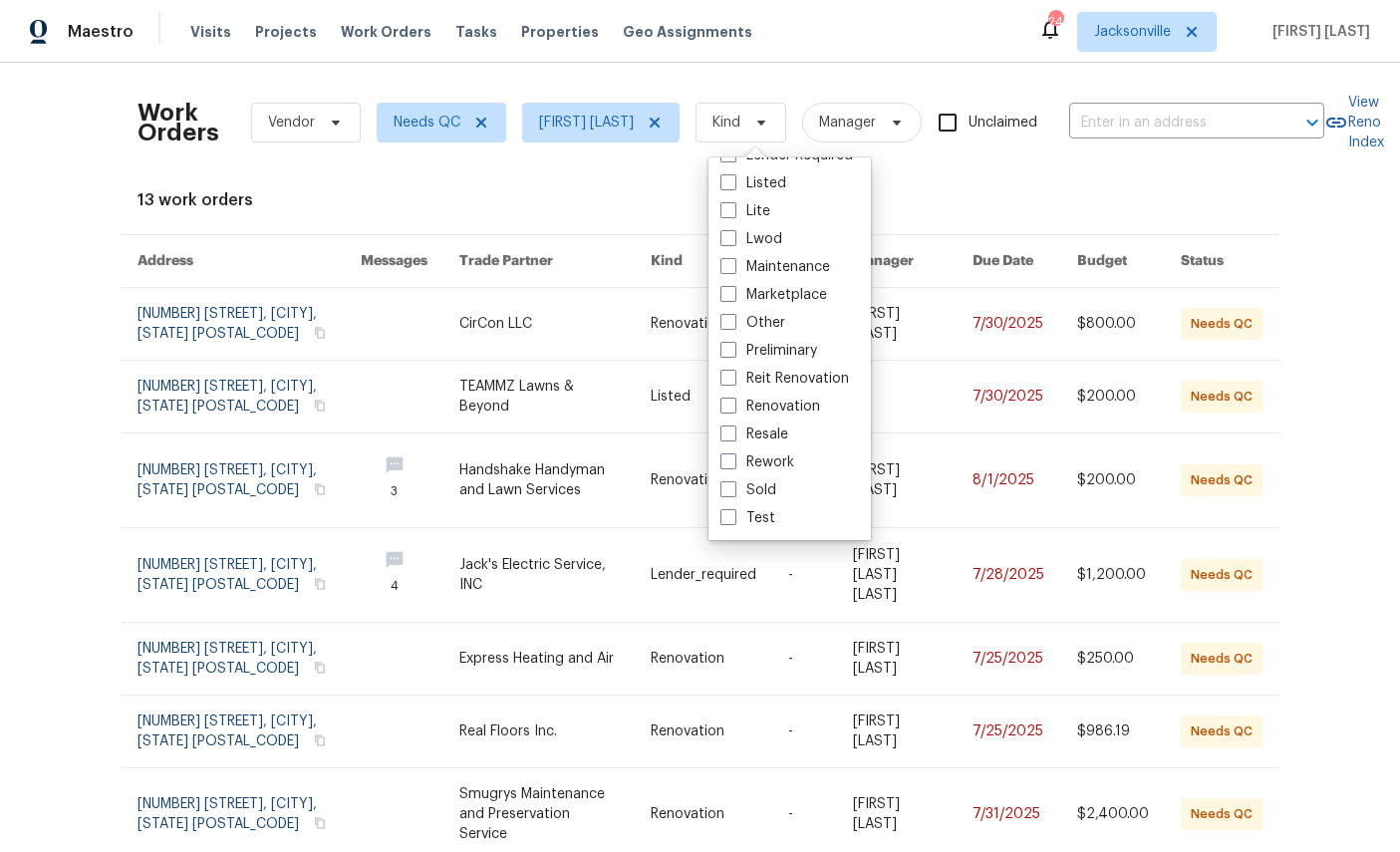 click on "Renovation" at bounding box center (770, 407) 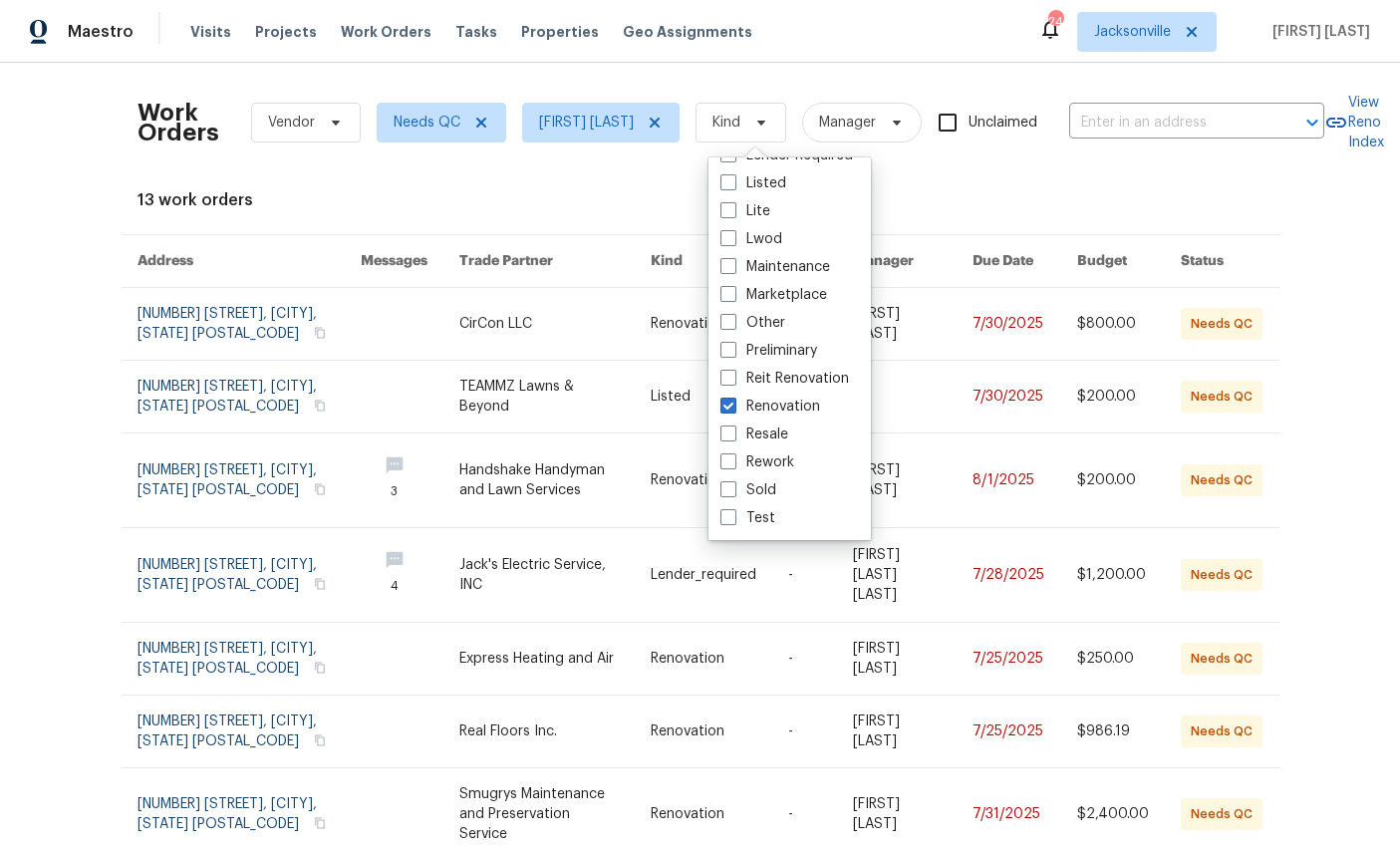 checkbox on "true" 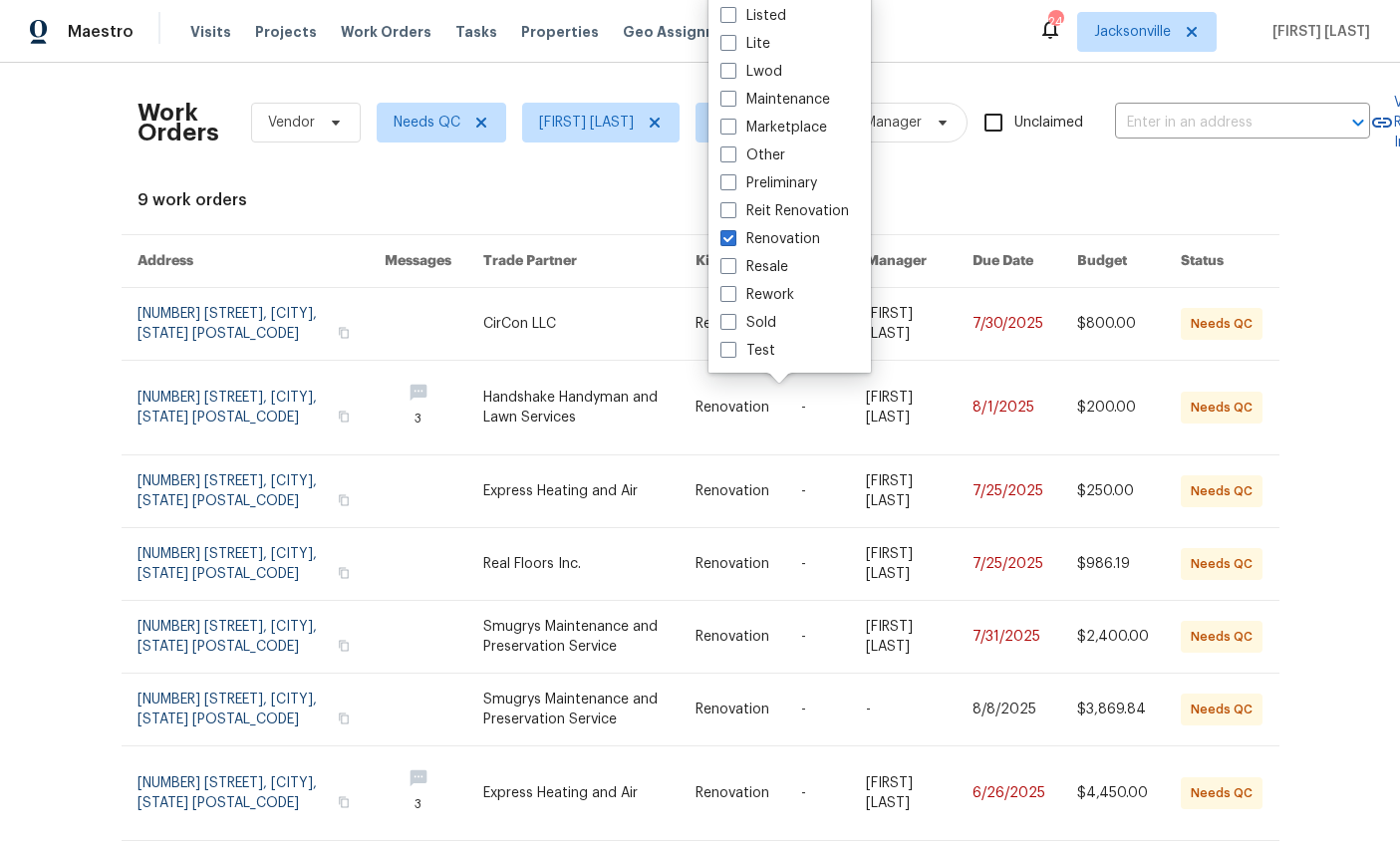 click on "Work Orders Vendor Needs QC [FIRST] [LAST] Renovation Manager Unclaimed ​ View Reno Index 9 work orders Address Messages Trade Partner Kind HPM Manager Due Date Budget Status [NUMBER] [STREET], [CITY], [STATE]   [POSTAL_CODE] CirCon LLC Renovation - [FIRST] [LAST] 7/30/2025 $800.00 Needs QC [NUMBER] [STREET], [CITY], [STATE]   [POSTAL_CODE] 3 Handshake Handyman and Lawn Services Renovation - [FIRST] [LAST] 8/1/2025 $200.00 Needs QC [NUMBER] [STREET], [CITY], [STATE]   [POSTAL_CODE] Express Heating and Air Renovation - [FIRST] [LAST] 7/25/2025 $250.00 Needs QC [NUMBER] [STREET], [CITY], [STATE]   [POSTAL_CODE] Real Floors Inc. Renovation - [FIRST] [LAST] 7/25/2025 $986.19 Needs QC [NUMBER] [STREET], [CITY], [STATE]   [POSTAL_CODE] Smugrys Maintenance and Preservation Service Renovation - [FIRST] [LAST] 7/31/2025 $2,400.00 Needs QC [NUMBER] [STREET], [CITY], [STATE]   [POSTAL_CODE] Smugrys Maintenance and Preservation Service Renovation - - 8/8/2025 $3,869.84 Needs QC [NUMBER] [STREET], [CITY], [STATE]   [POSTAL_CODE] 3 Express Heating and Air" at bounding box center (700, 457) 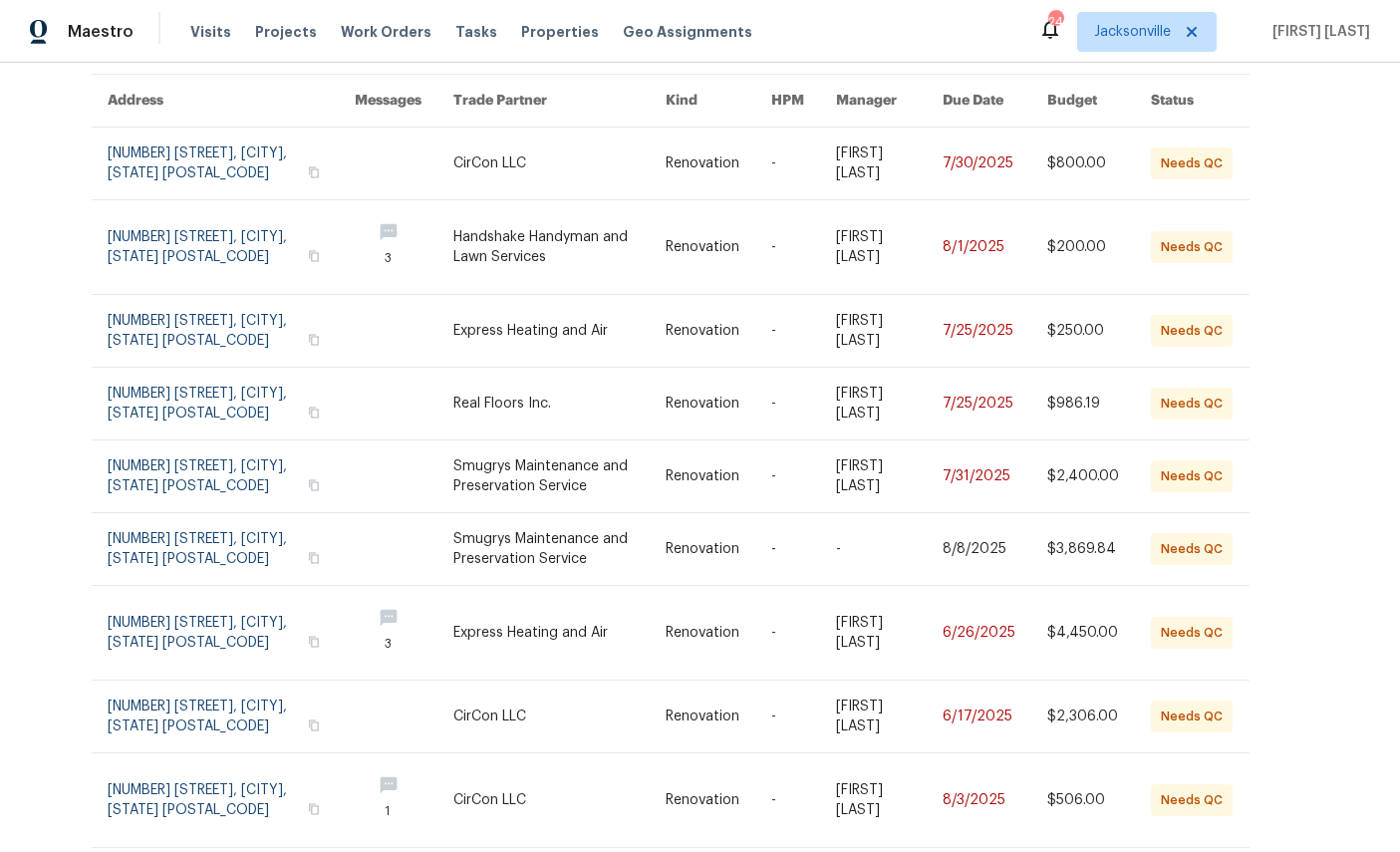 scroll, scrollTop: 160, scrollLeft: 35, axis: both 